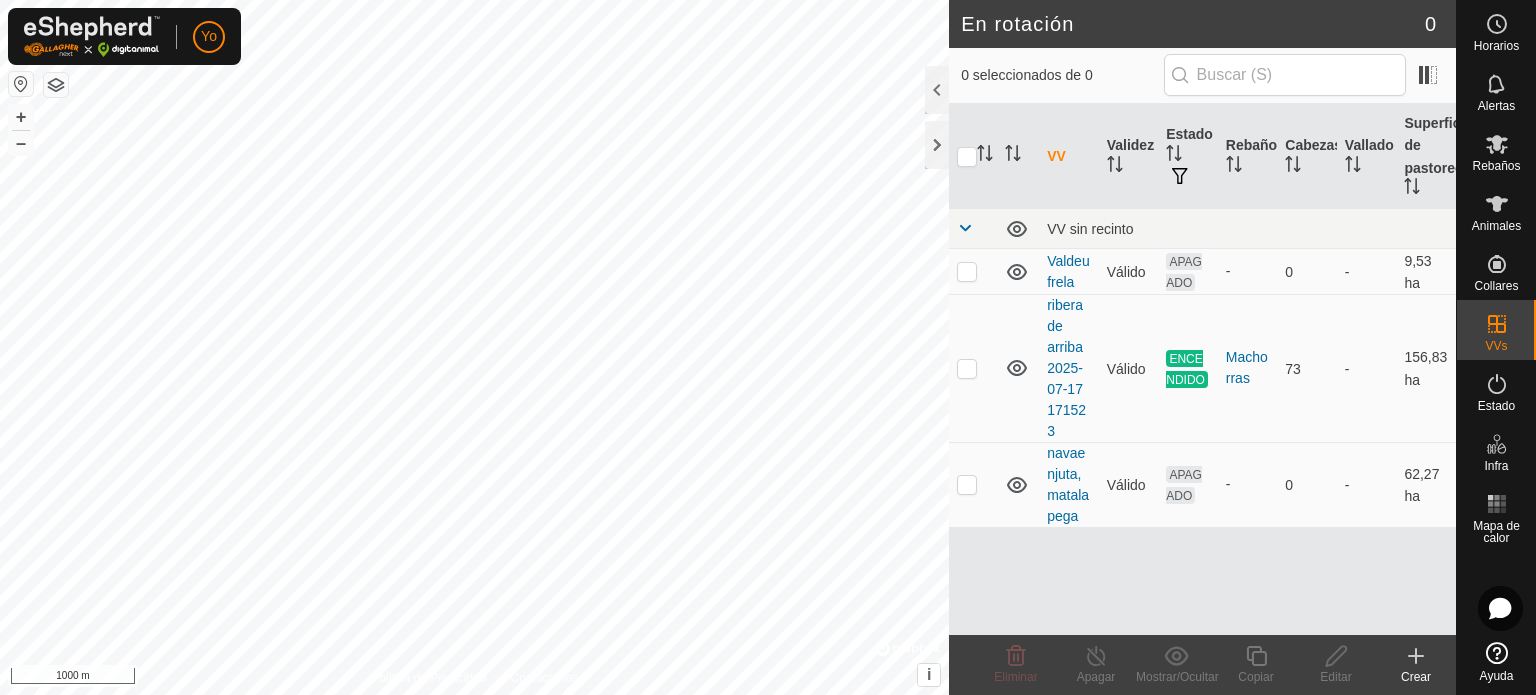 scroll, scrollTop: 0, scrollLeft: 0, axis: both 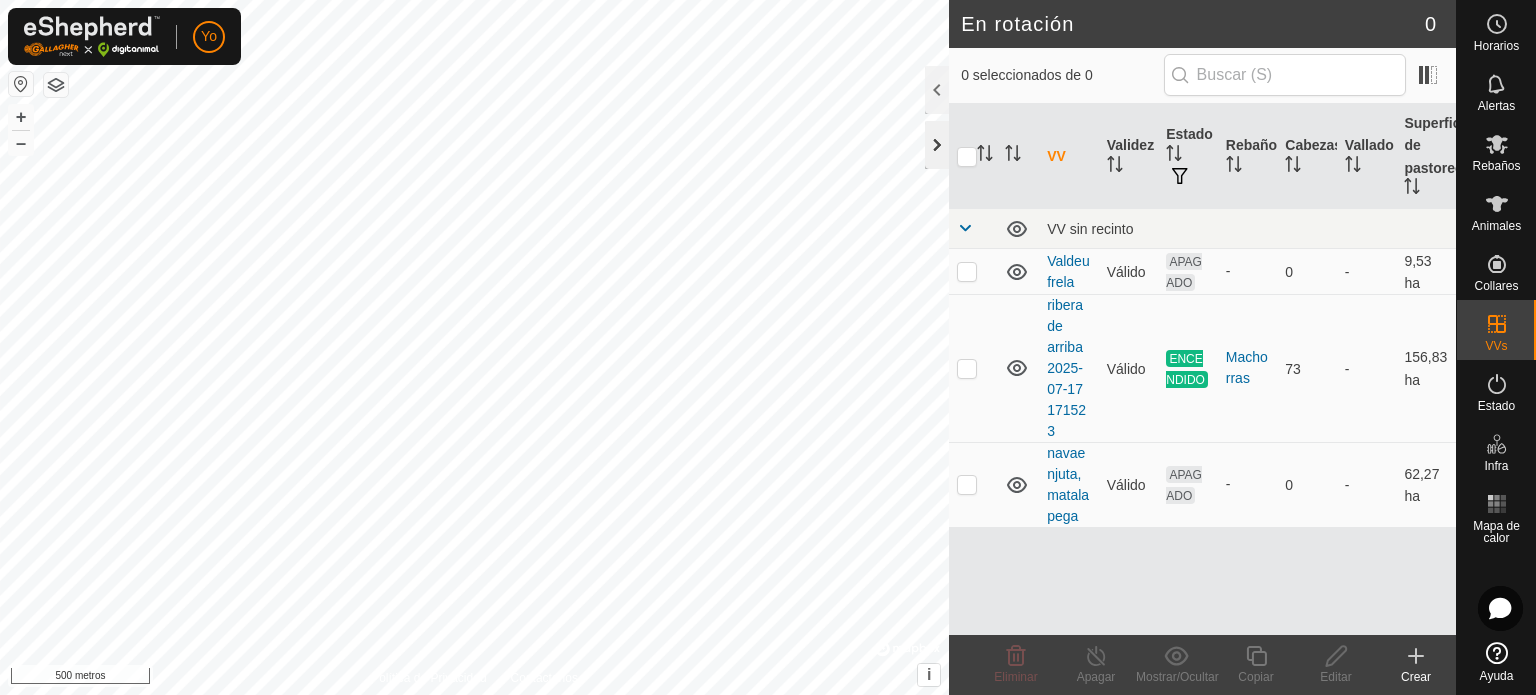 click 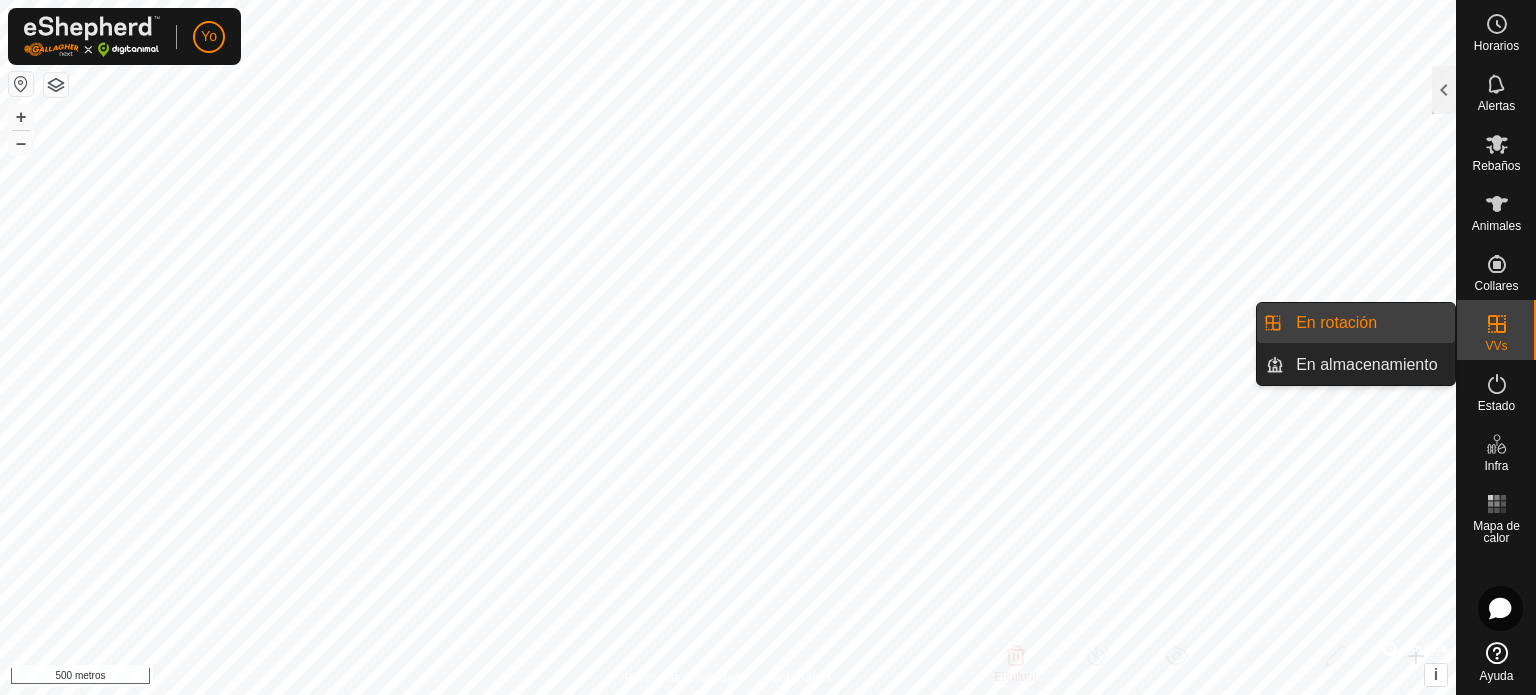 click 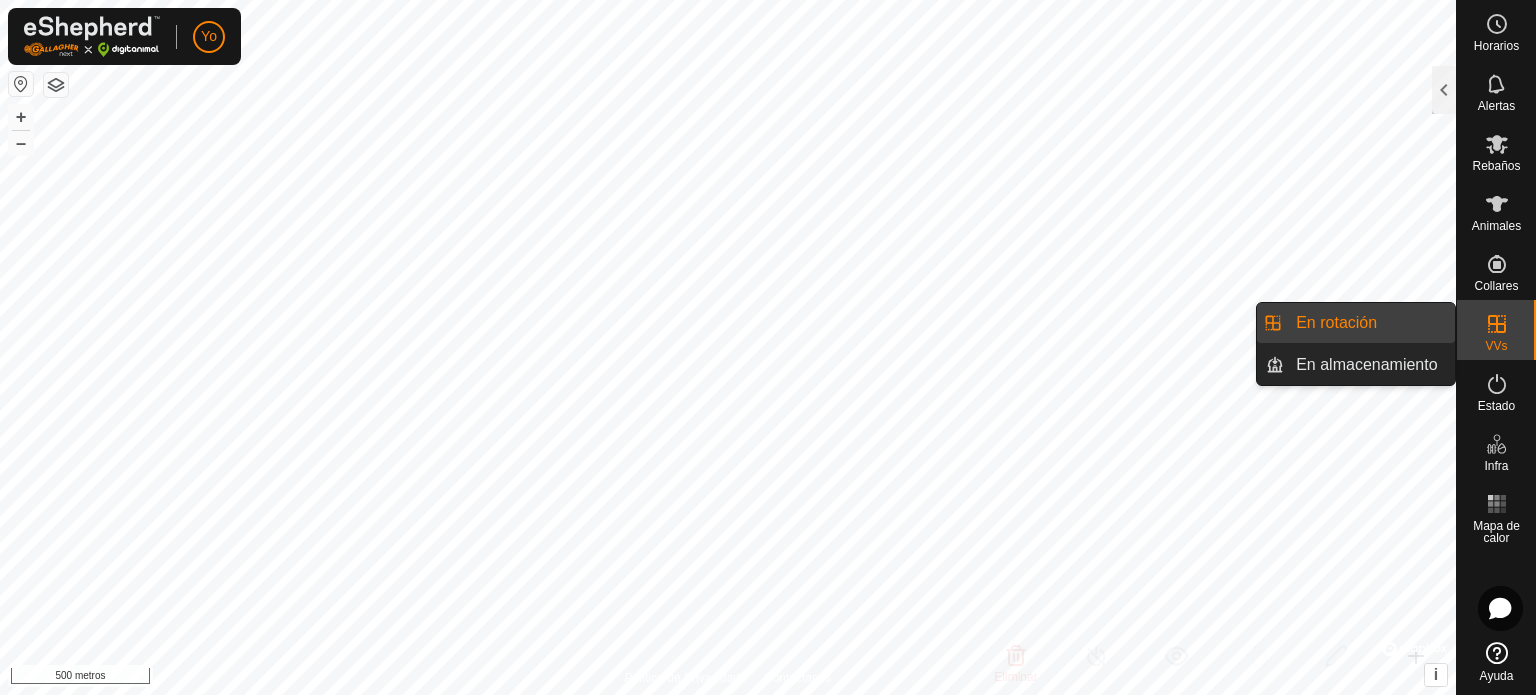 click 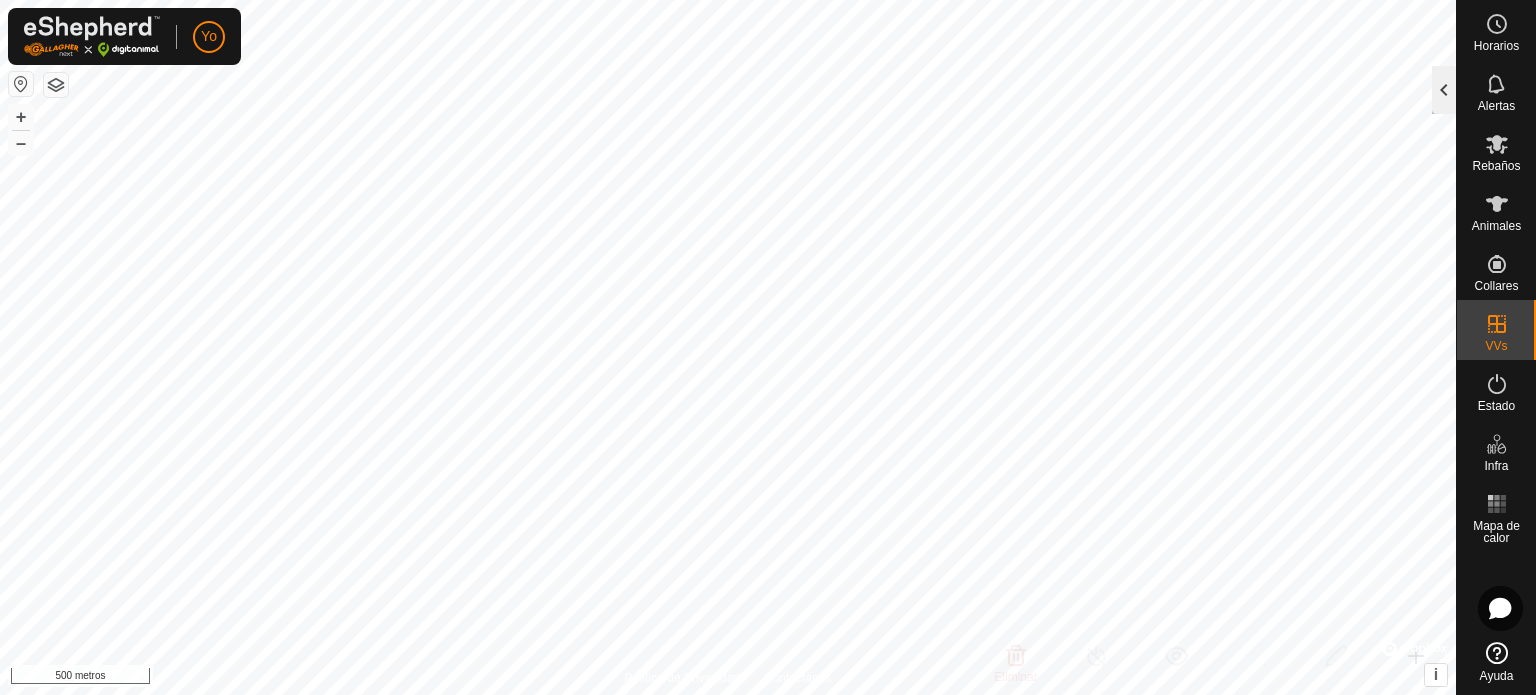 click 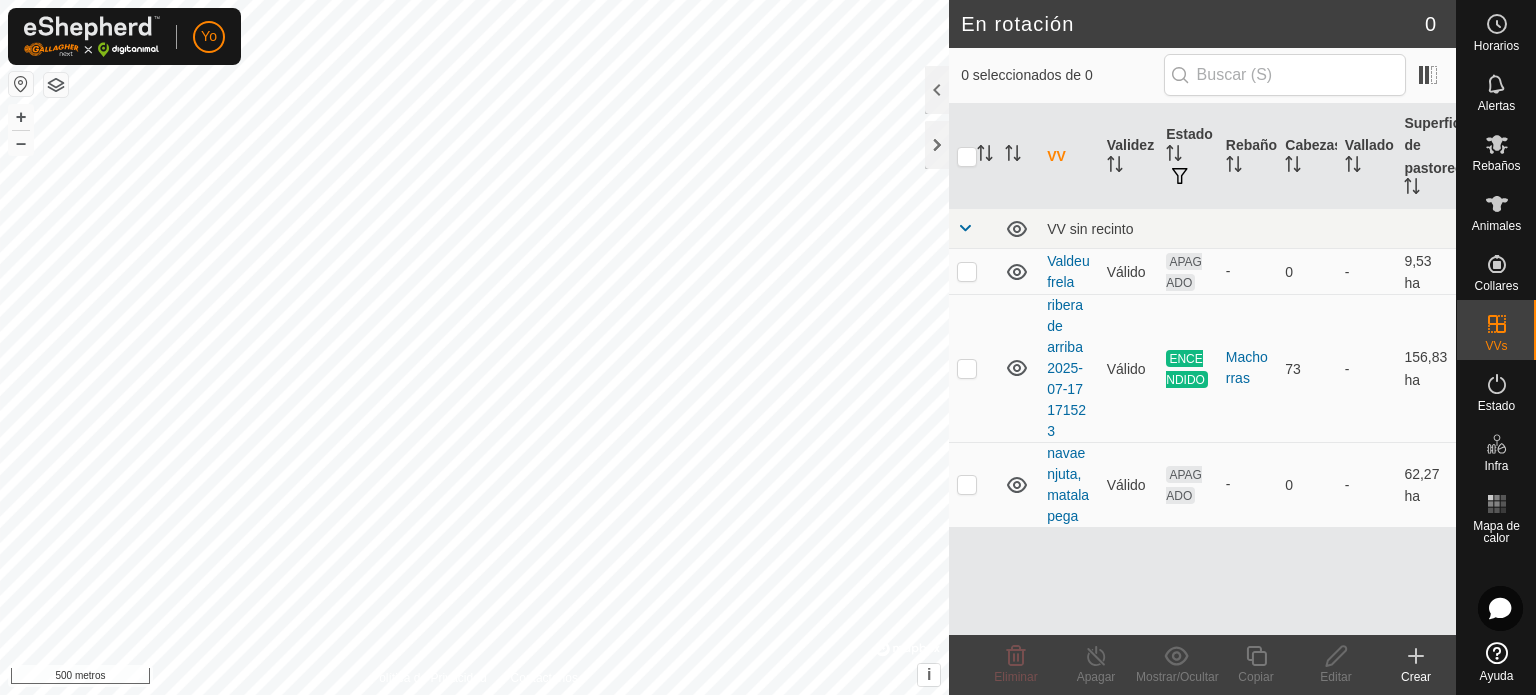 click 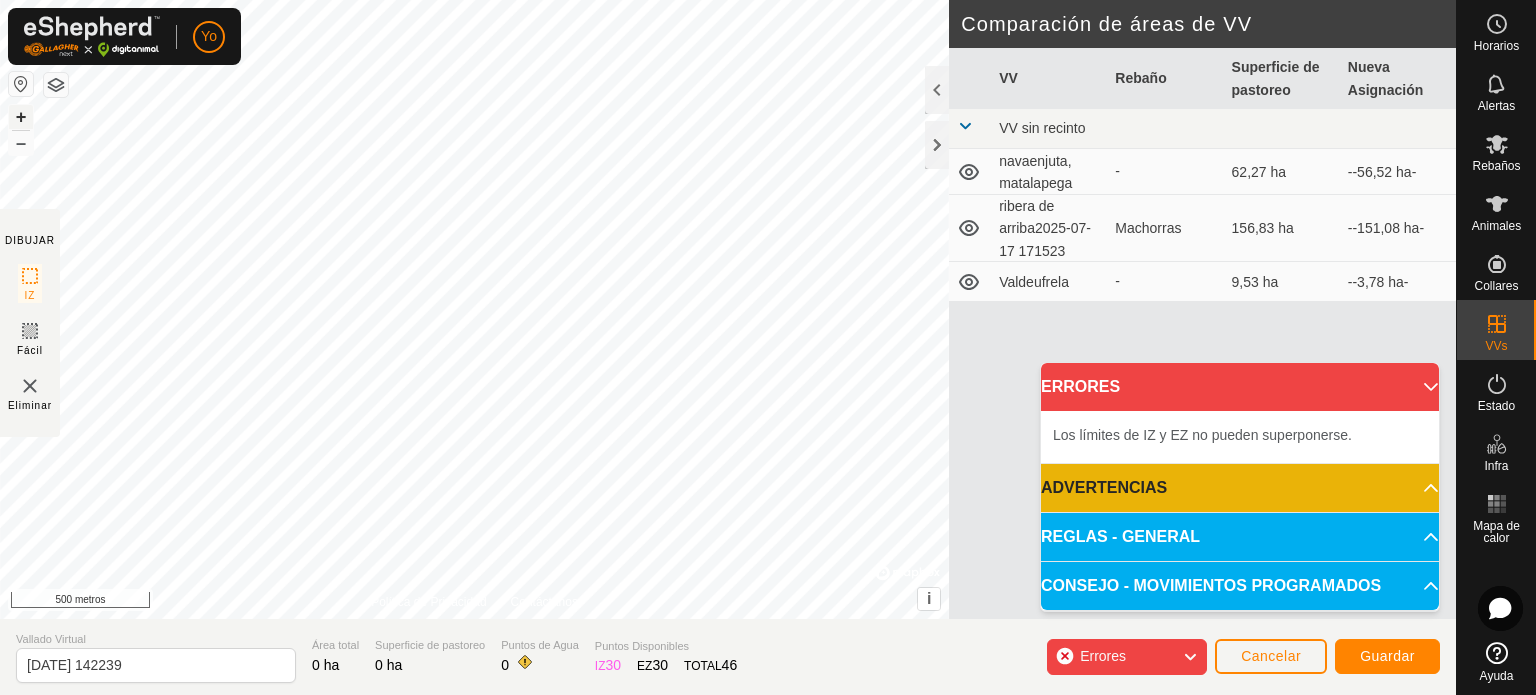 click on "+" at bounding box center [21, 116] 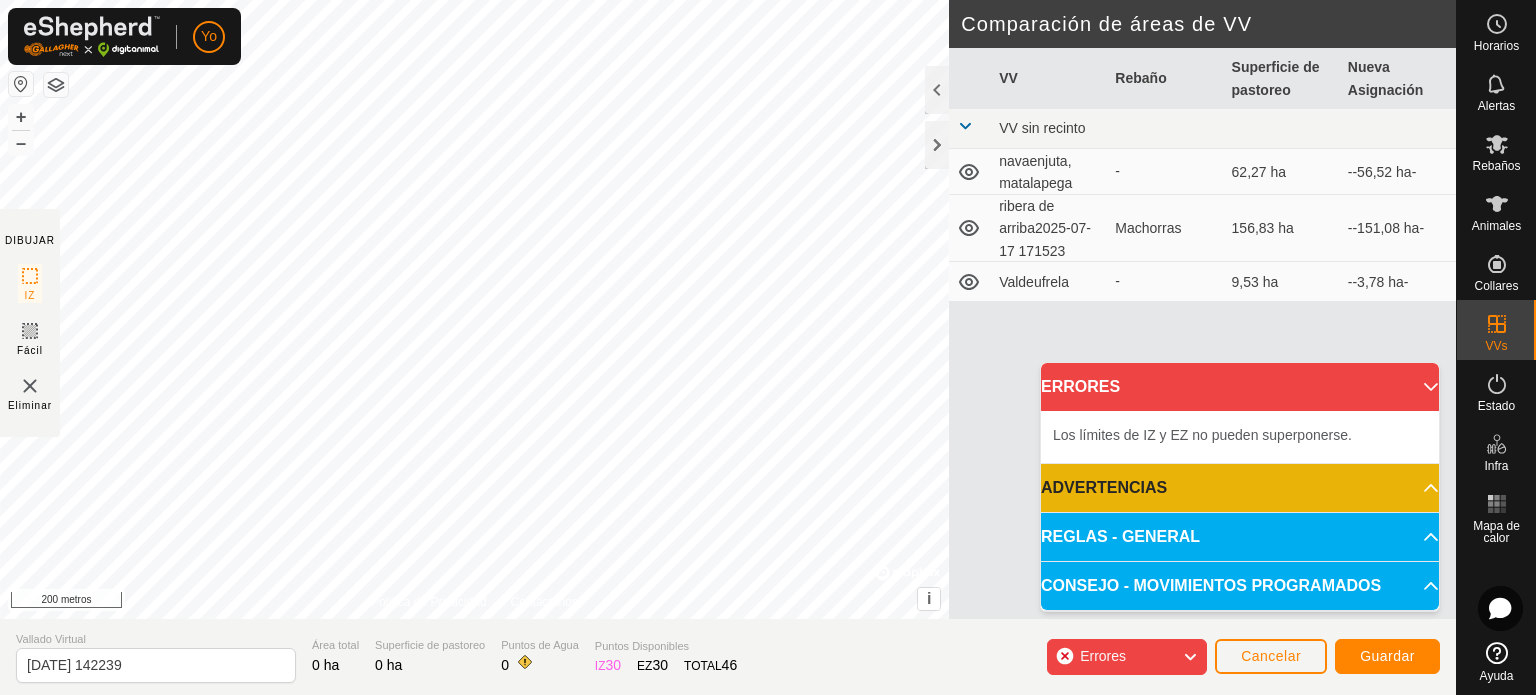 click on "Yo Horarios Alertas Rebaños Animales Collares VVs Estado Infra Mapa de calor Ayuda DIBUJAR IZ Fácil Eliminar Política de Privacidad Contáctanos + – ⇧ i ©  Mapbox  , ©  OpenStreetMap  ,  [GEOGRAPHIC_DATA] este mapa 200 metros Comparación de áreas de VV    VV Rebaño Superficie de pastoreo Nueva Asignación VV sin recinto navaenjuta, matalapega - 62,27 ha - -56,52 ha - ribera de arriba2025-07-17 171523 Machorras   156,83 ha - -151,08 ha - Valdeufrela - 9,53 ha - -3,78 ha - Vallado Virtual [DATE] 142239 Área total 0 ha Superficie de pastoreo 0 ha Puntos de Agua 0 Puntos Disponibles IZ  30 EZ  30 TOTAL  46 Errores Cancelar Guardar
Texto original Valora esta traducción Tu opinión servirá para ayudar a mejorar el Traductor de Google
ERRORES Los límites de IZ y EZ no pueden superponerse. ADVERTENCIAS No hay  puntos de agua  dentro del VV. REGLAS - GENERAL Para activar un VV, debe cumplir con los siguientes requisitos: Sin esquinas pronunciadas: Cada ángulo del  IZ 4 puntos  . EZ 5 puntos" at bounding box center (768, 347) 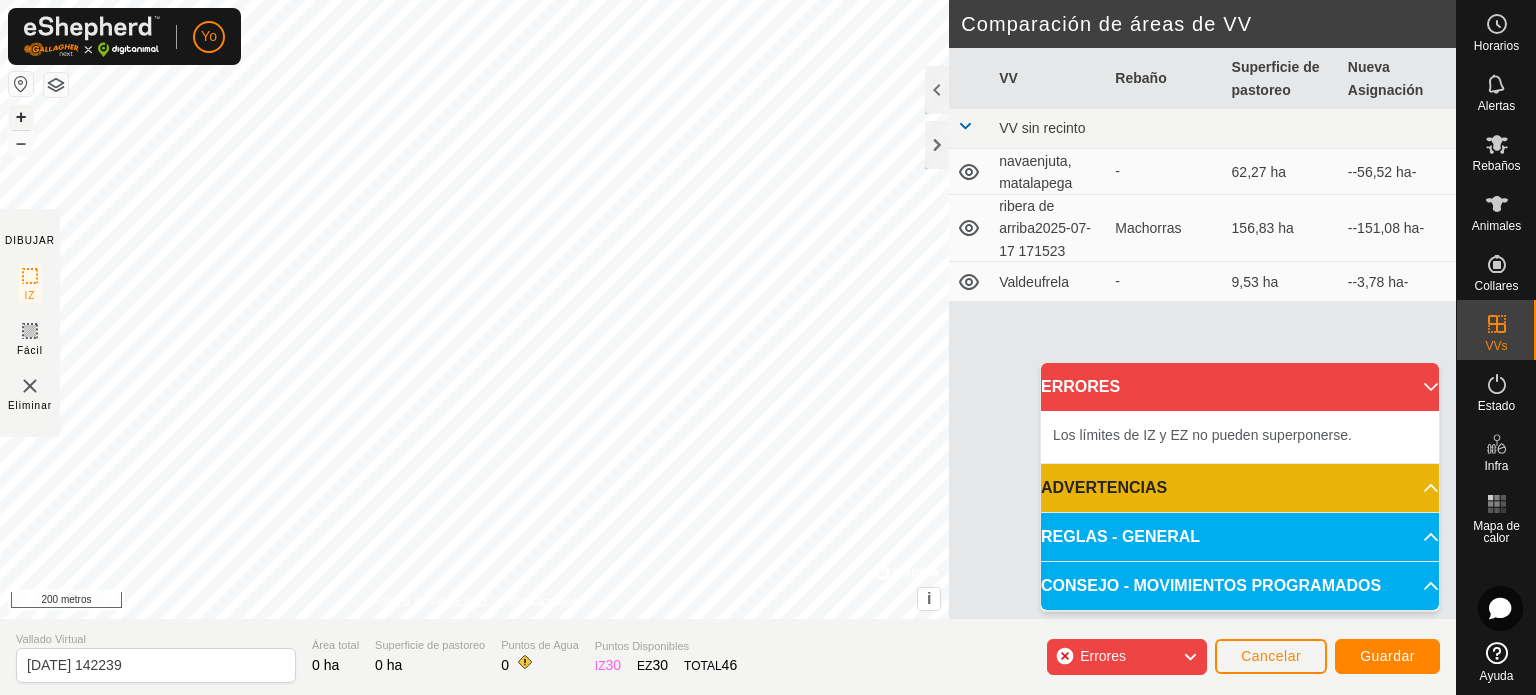 click on "+" at bounding box center (21, 116) 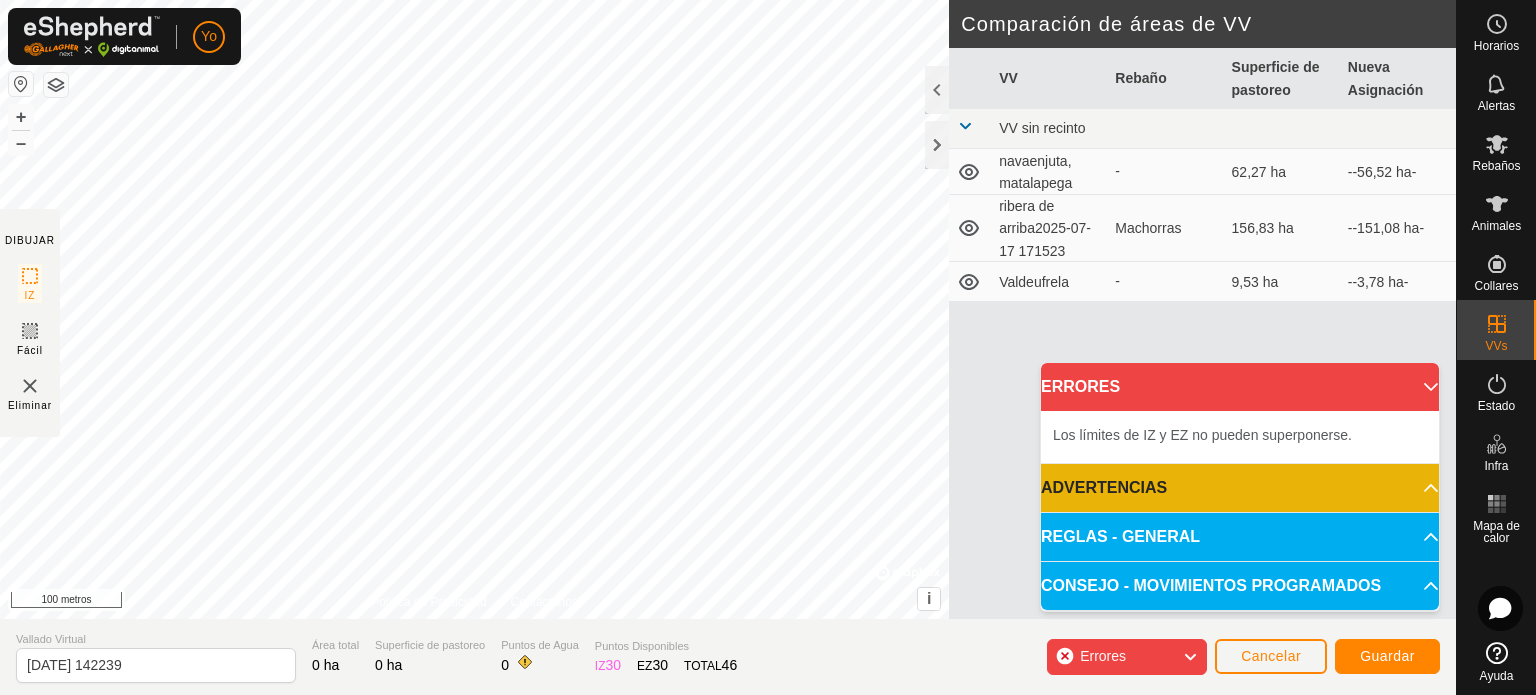 click on "ERRORES" at bounding box center (1240, 387) 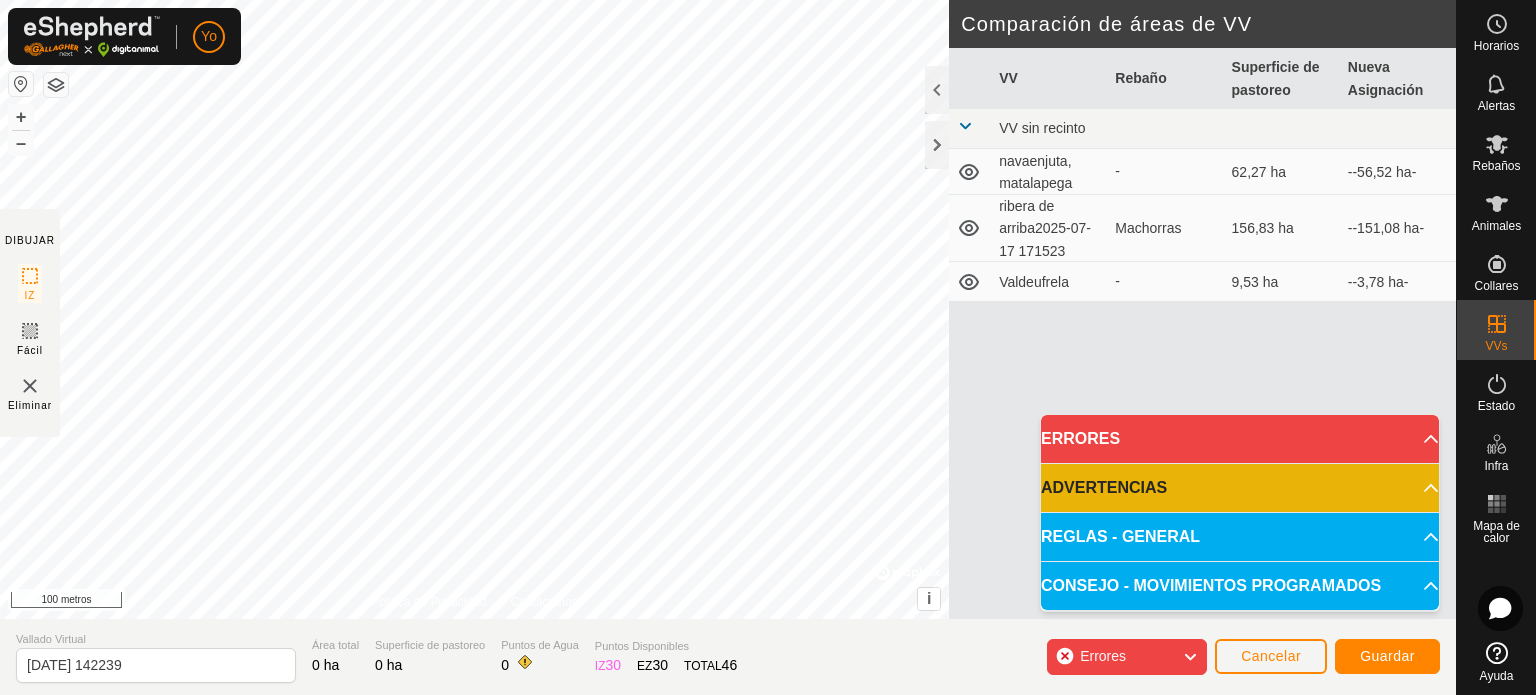 click on "Nueva Asignación" at bounding box center [1398, 78] 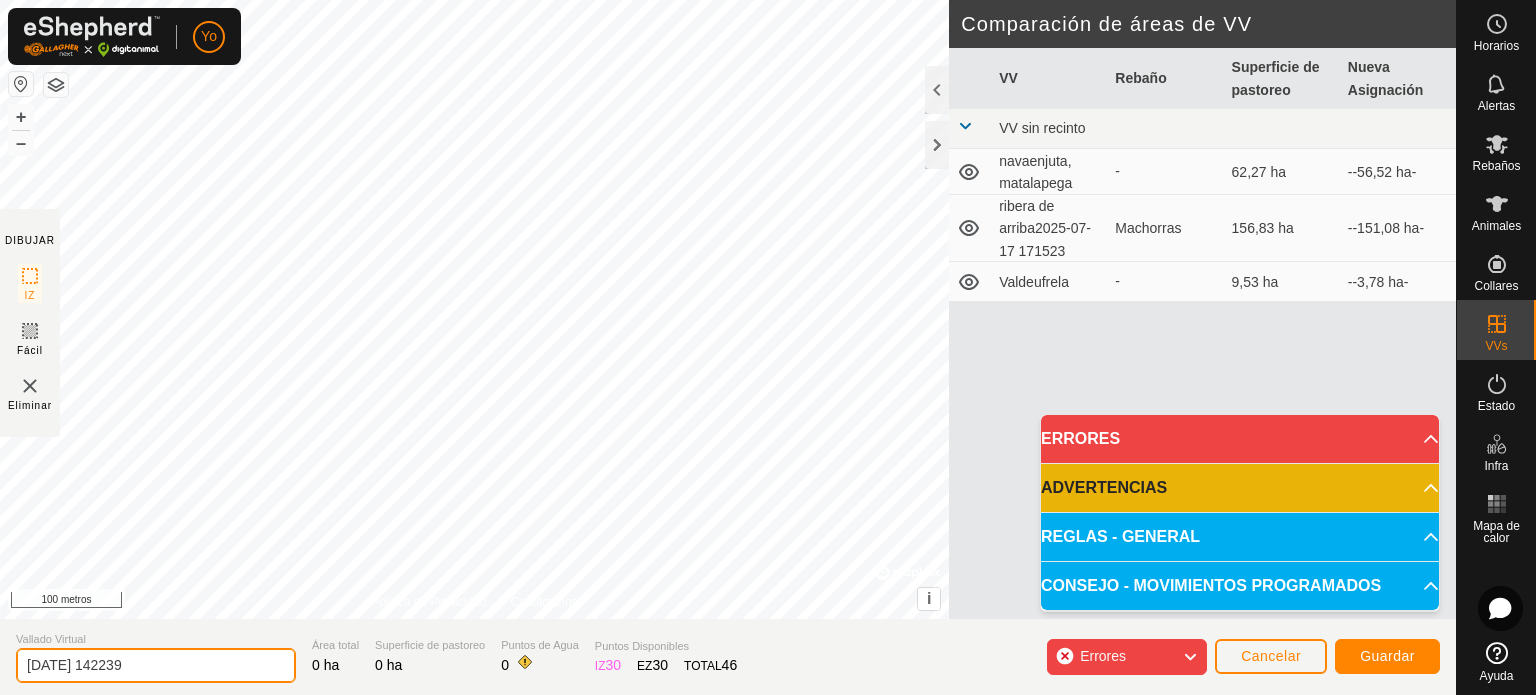 click on "[DATE] 142239" 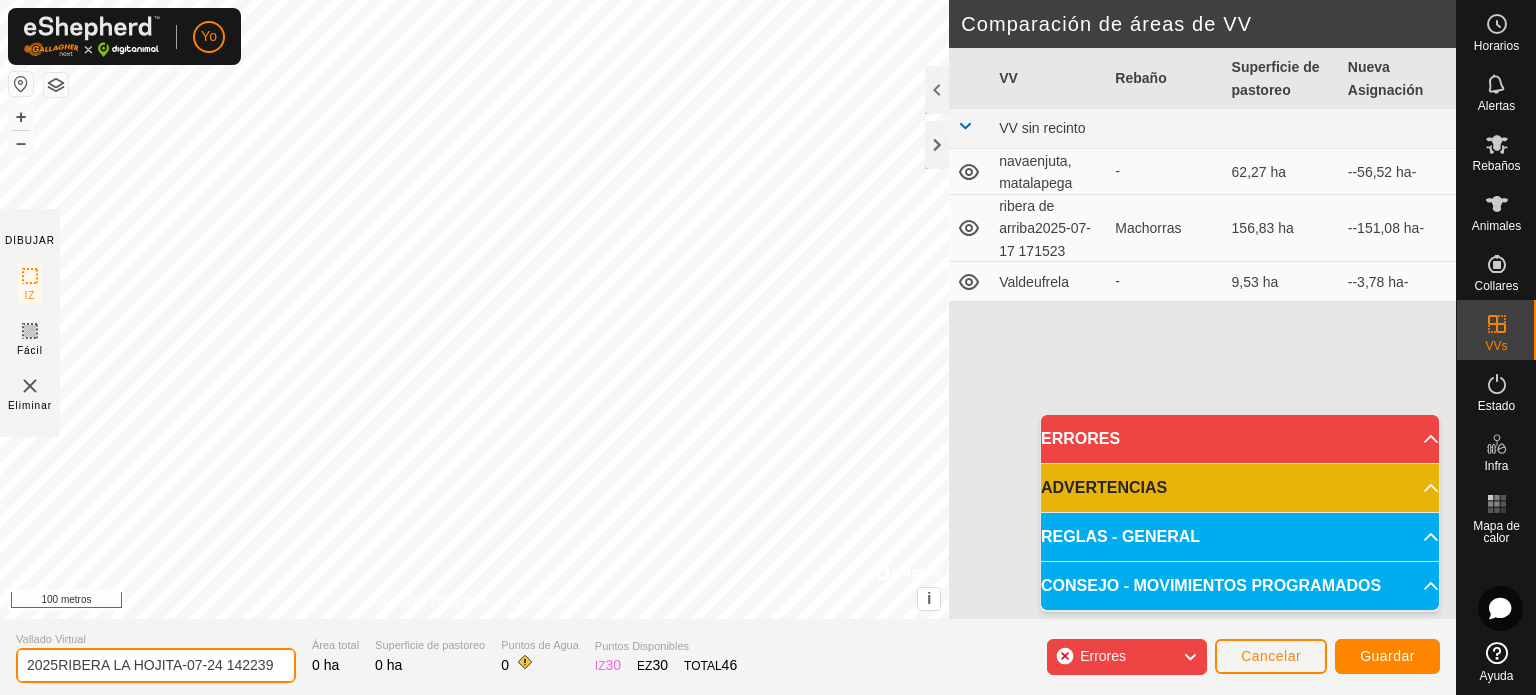 type on "2025RIBERA LA HOJITA-07-24 142239" 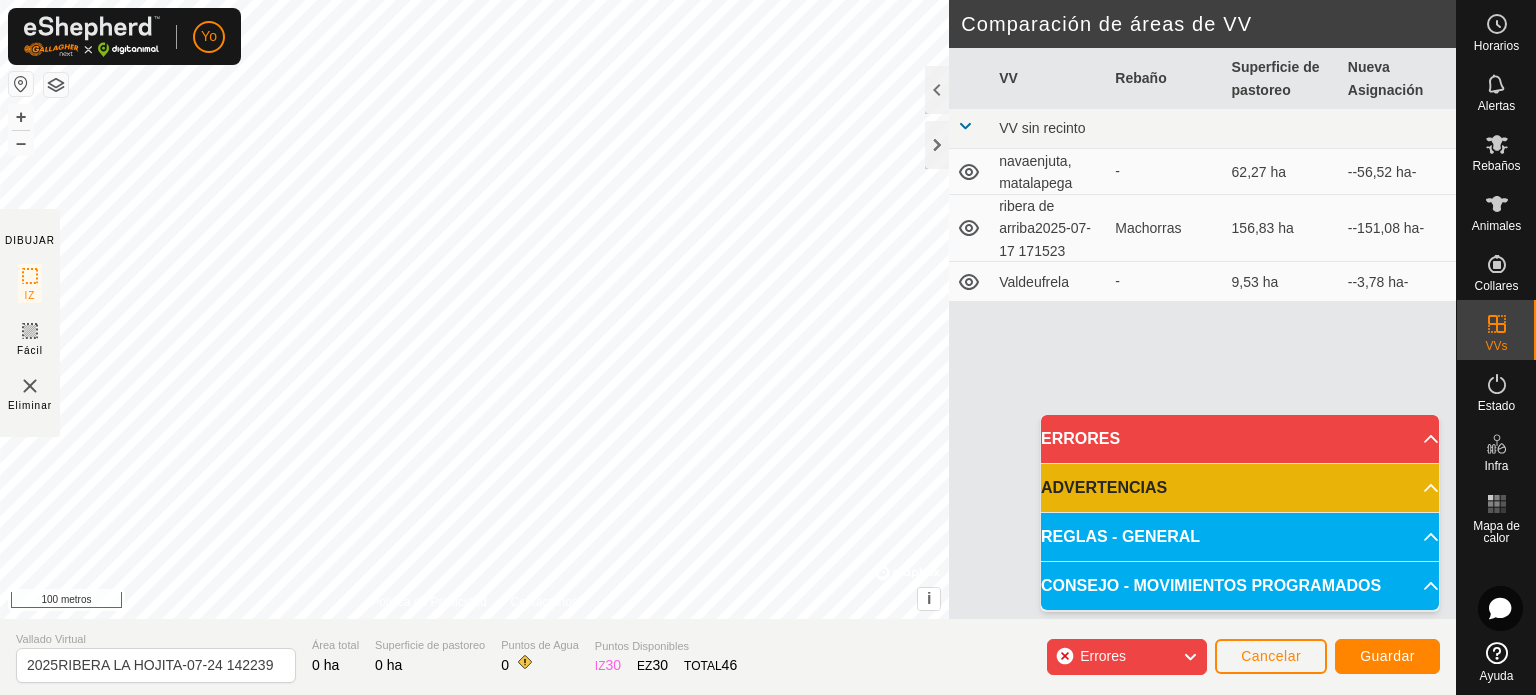 click on "Errores" 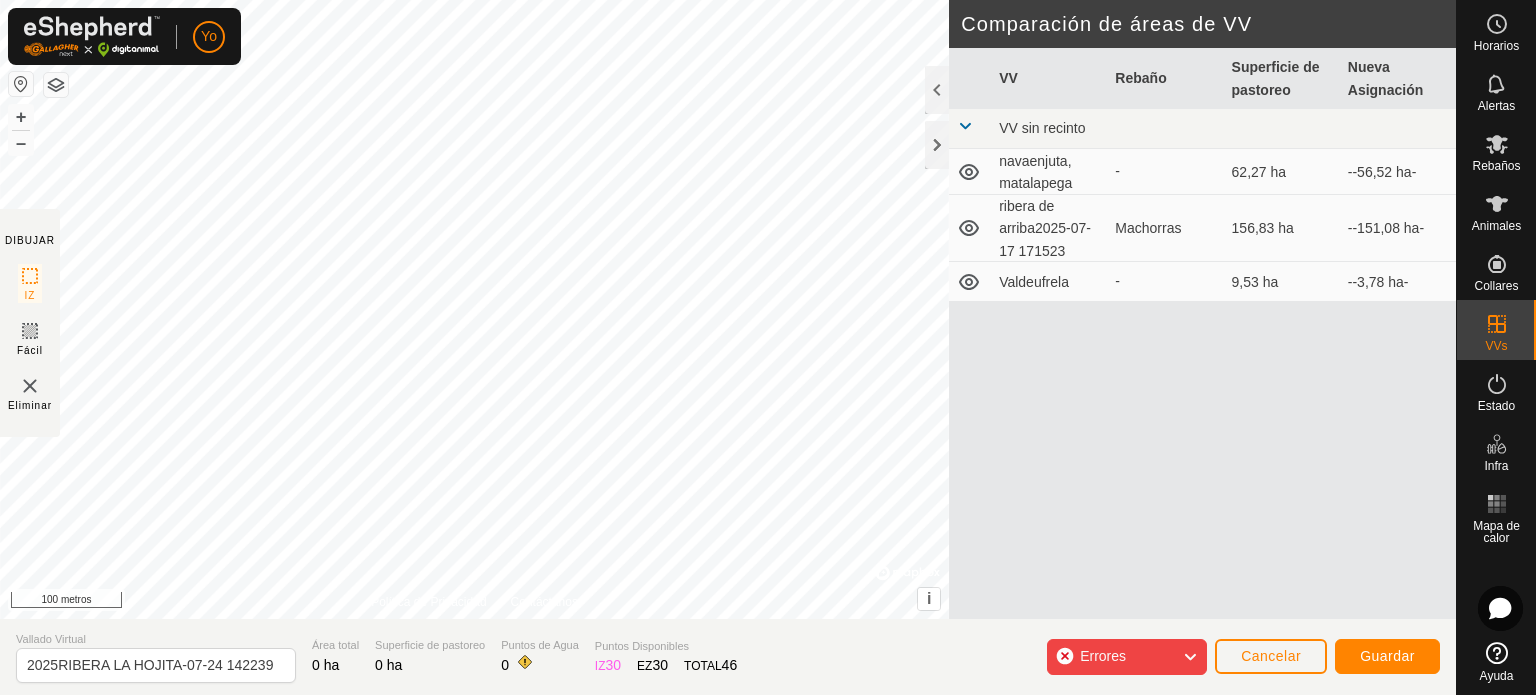 click 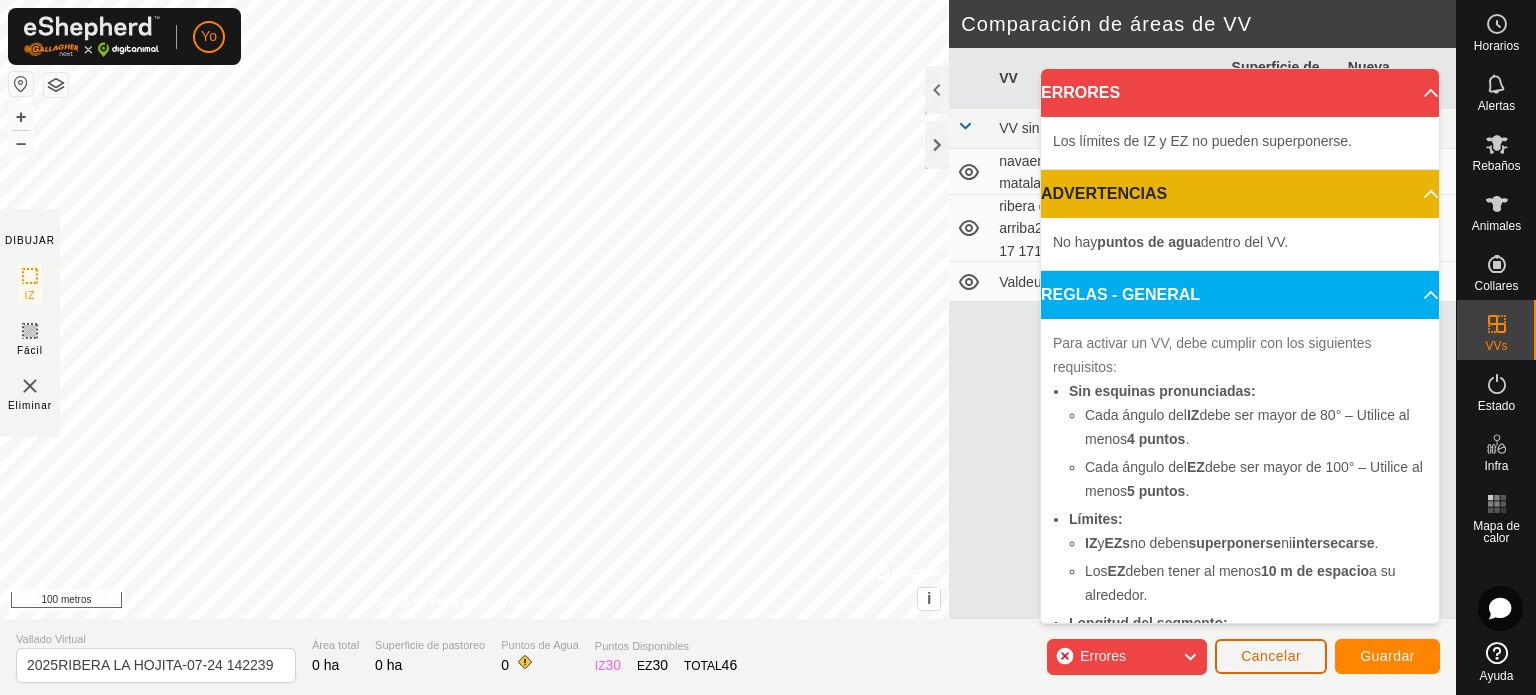 click on "Cancelar" 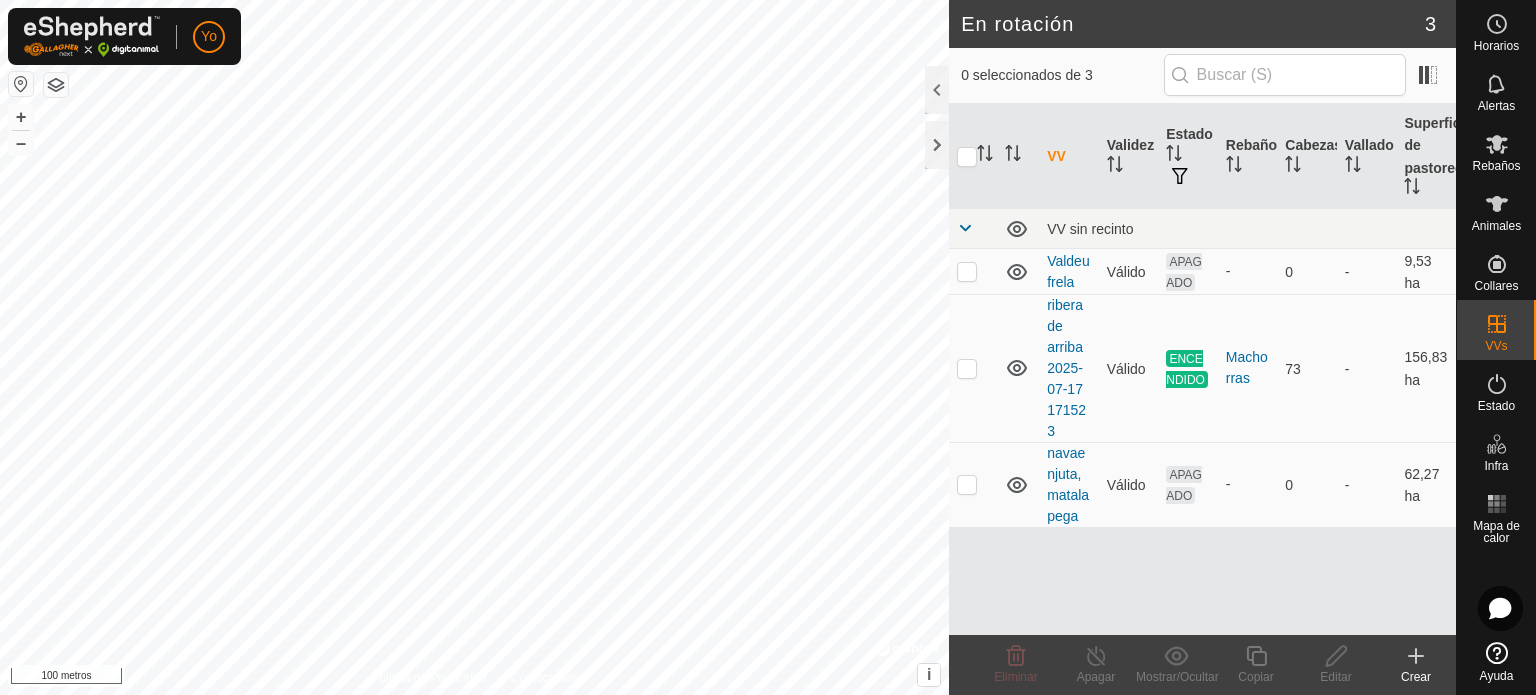 click 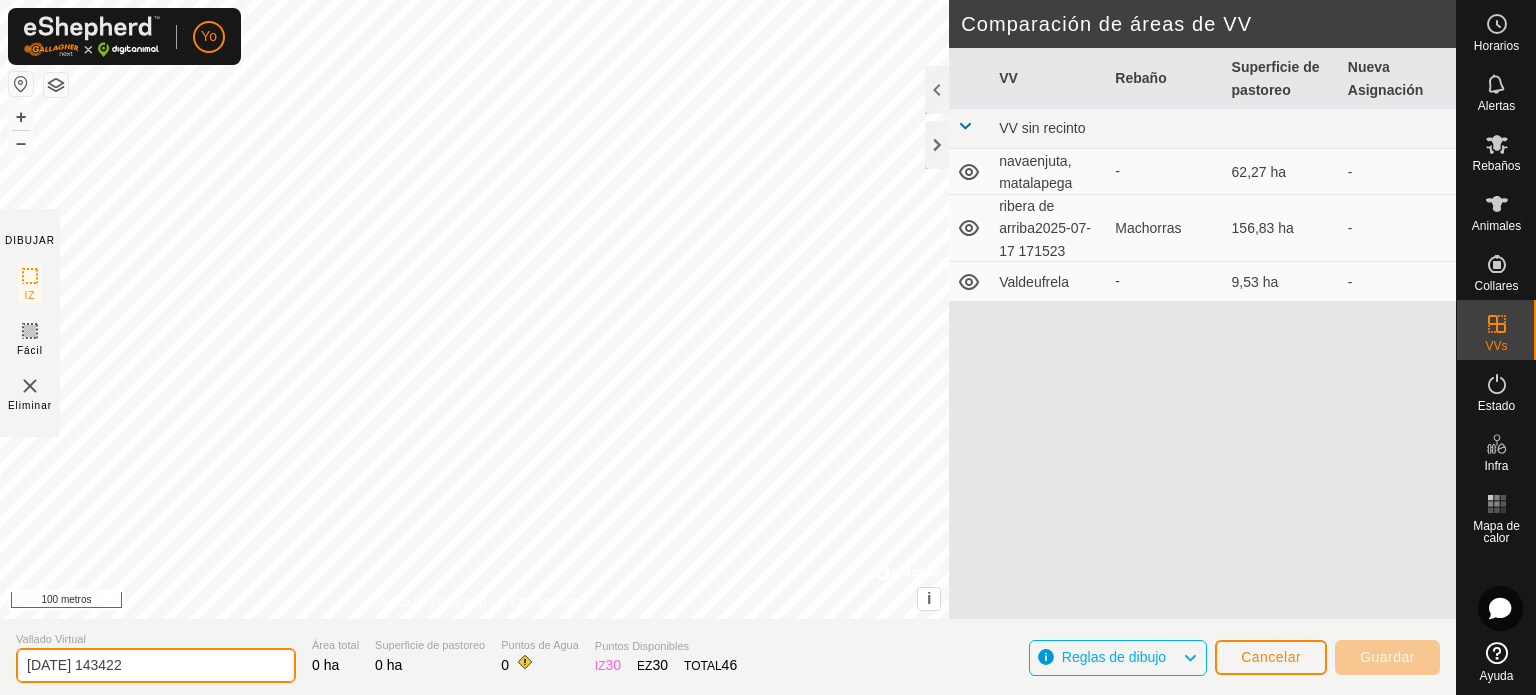 click on "[DATE] 143422" 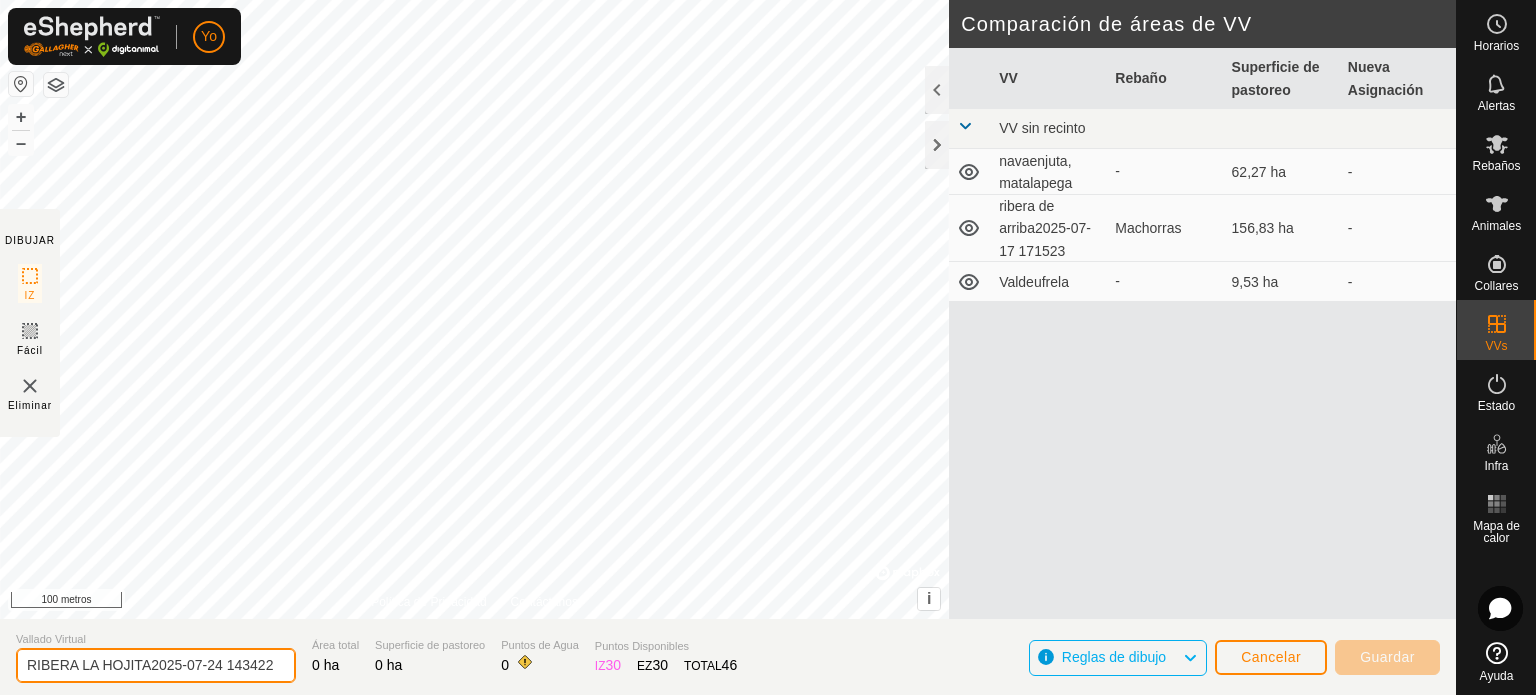 type on "RIBERA LA HOJITA2025-07-24 143422" 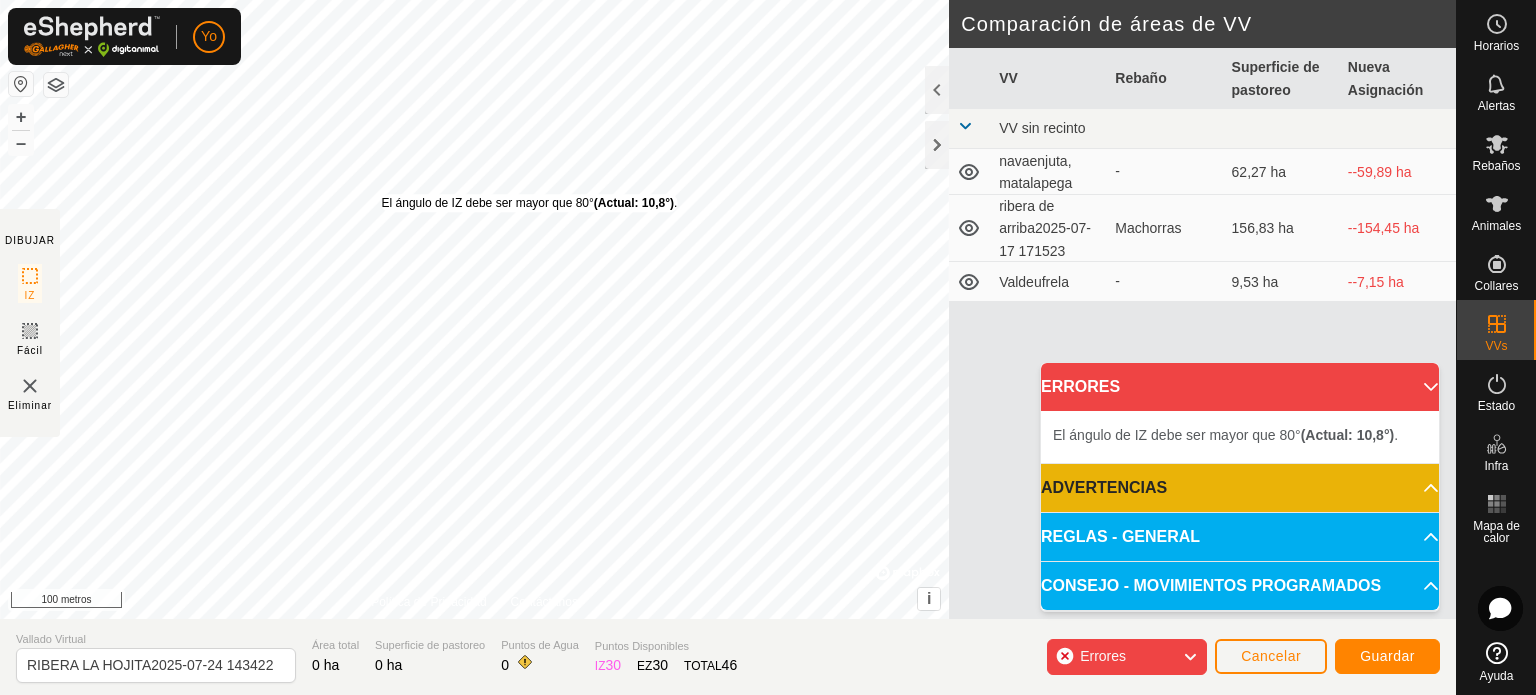 click on "El ángulo de IZ debe ser mayor que 80°  (Actual: 10,8°)  ." at bounding box center (530, 203) 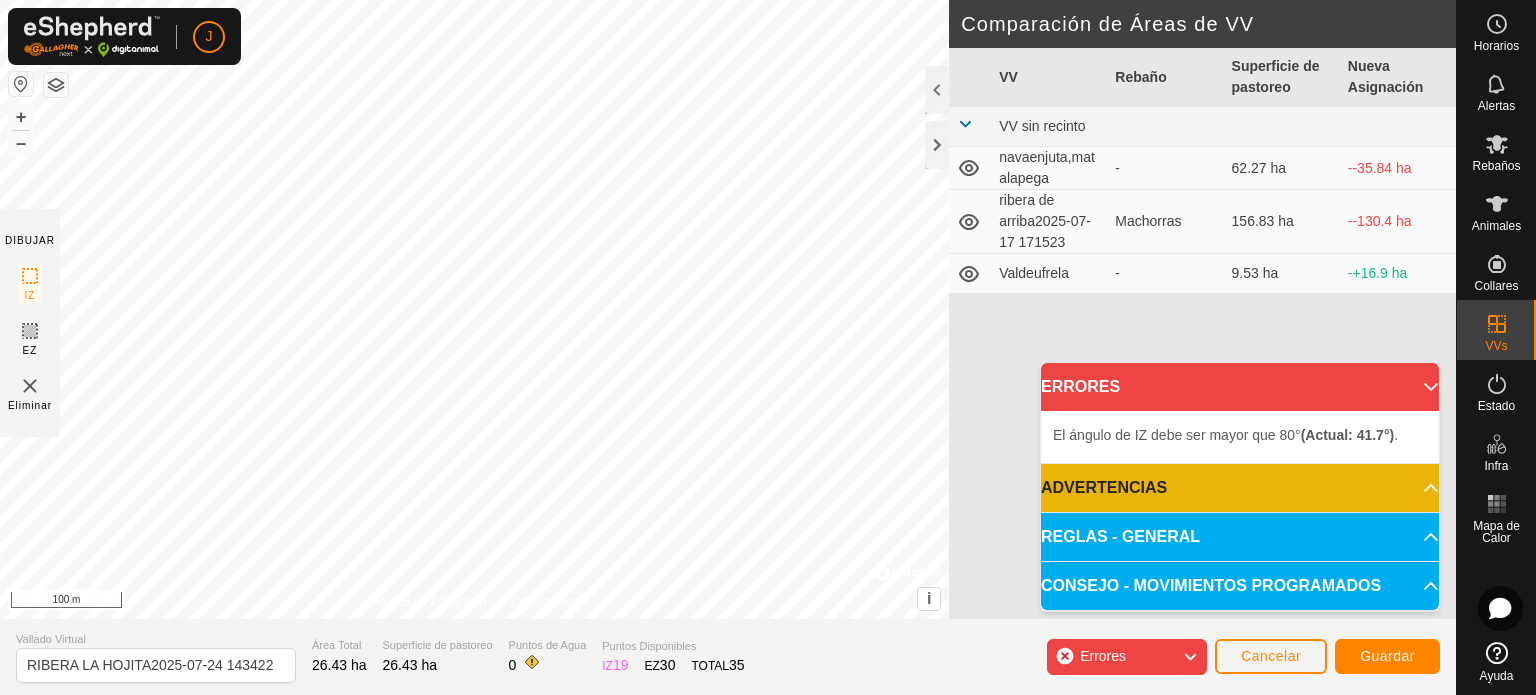click on "DIBUJAR IZ EZ Eliminar Política de Privacidad Contáctenos El ángulo de IZ debe ser mayor que 80°  (Actual: 23.1°) . + – ⇧ i ©  Mapbox , ©  OpenStreetMap ,  Improve this map 100 m Comparación de Áreas de VV     VV   Rebaño   Superficie de pastoreo   Nueva Asignación  VV sin recinto  navaenjuta,matalapega  -  62.27 ha   -  -35.84 ha  ribera de arriba2025-07-17 171523   Machorras    156.83 ha   -  -130.4 ha  Valdeufrela  -  9.53 ha   -  +16.9 ha Vallado Virtual [GEOGRAPHIC_DATA]-07-24 143422 Área Total 26.43 ha Superficie de pastoreo 26.43 ha Puntos de Agua 0 Puntos Disponibles  IZ   19  EZ  30  TOTAL   35 Errores Cancelar Guardar" 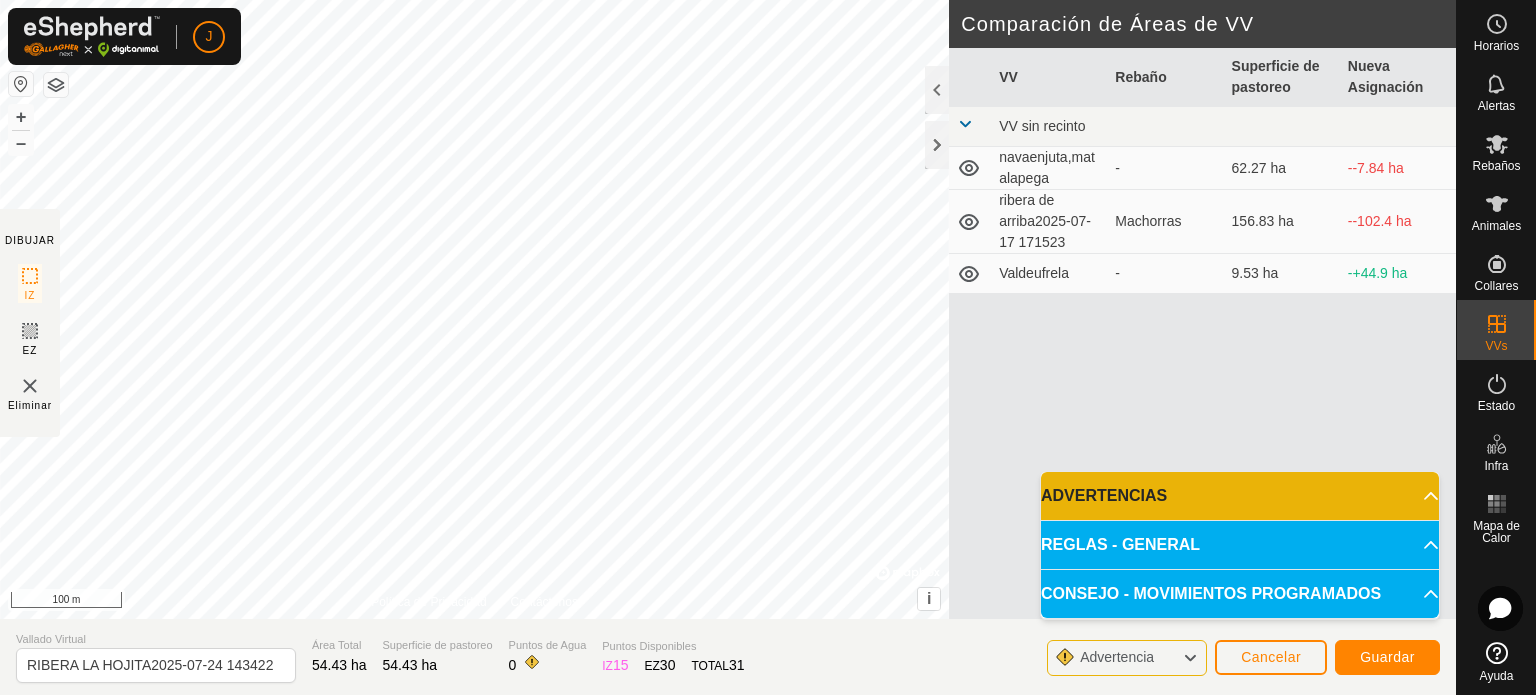 click on "J  Horarios Alertas Rebaños Animales Collares VVs Estado Infra Mapa de Calor Ayuda DIBUJAR IZ EZ Eliminar Política de Privacidad Contáctenos El ángulo de IZ debe ser mayor que 80°  (Actual: 34.2°) . + – ⇧ i ©  Mapbox , ©  OpenStreetMap ,  Improve this map 100 m Comparación de Áreas de VV     VV   Rebaño   Superficie de pastoreo   [GEOGRAPHIC_DATA]  VV sin recinto  navaenjuta,matalapega  -  62.27 ha   -  -7.84 ha  ribera de arriba2025-07-17 171523   Machorras    156.83 ha   -  -102.4 ha  Valdeufrela  -  9.53 ha   -  +44.9 ha Vallado Virtual RIBERA LA HOJITA2025-07-24 143422 Área Total 54.43 ha Superficie de pastoreo 54.43 ha Puntos de Agua 0 Puntos Disponibles  IZ   15  EZ  30  TOTAL   31 Advertencia Cancelar Guardar" 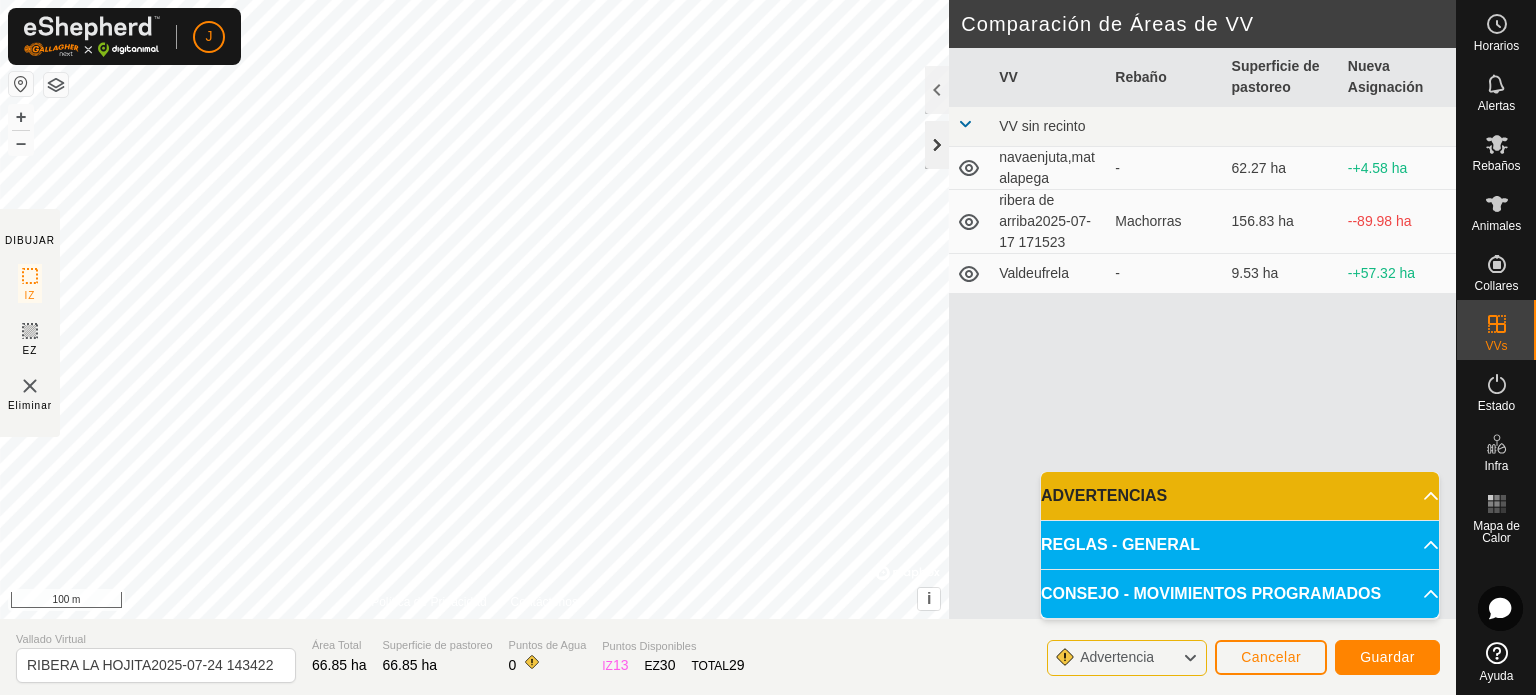 drag, startPoint x: 949, startPoint y: 499, endPoint x: 932, endPoint y: 140, distance: 359.40228 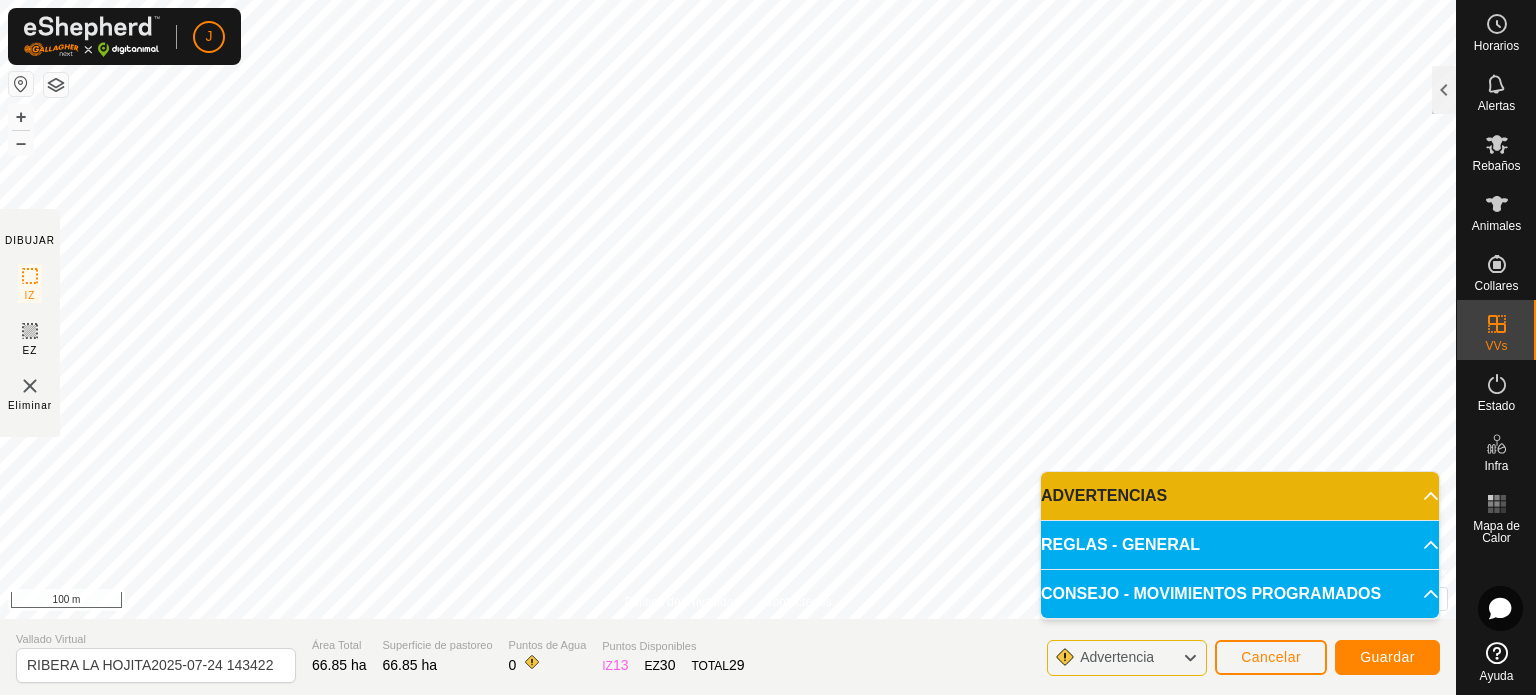 click on "J  Horarios Alertas Rebaños Animales Collares VVs Estado Infra Mapa de Calor Ayuda DIBUJAR IZ EZ Eliminar Política de Privacidad Contáctenos El ángulo de IZ debe ser mayor que 80°  (Actual: 34.2°) . + – ⇧ i ©  Mapbox , ©  OpenStreetMap ,  Improve this map 100 m Comparación de Áreas de VV     VV   Rebaño   Superficie de pastoreo   [GEOGRAPHIC_DATA]  VV sin recinto  navaenjuta,matalapega  -  62.27 ha   -  +4.58 ha  ribera de arriba2025-07-17 171523   Machorras    156.83 ha   -  -89.98 ha  Valdeufrela  -  9.53 ha   -  +57.32 ha Vallado Virtual RIBERA LA HOJITA2025-07-24 143422 Área Total 66.85 ha Superficie de pastoreo 66.85 ha Puntos de Agua 0 Puntos Disponibles  IZ   13  EZ  30  TOTAL   29 Advertencia Cancelar Guardar
Texto original Valora esta traducción Tu opinión servirá para ayudar a mejorar el Traductor de Google
ADVERTENCIAS No hay  puntos de agua  dentro del VV. REGLAS - GENERAL Para activar un VV, debe cumplir con los siguientes requisitos: No esquinas pronunciadas:" at bounding box center [768, 347] 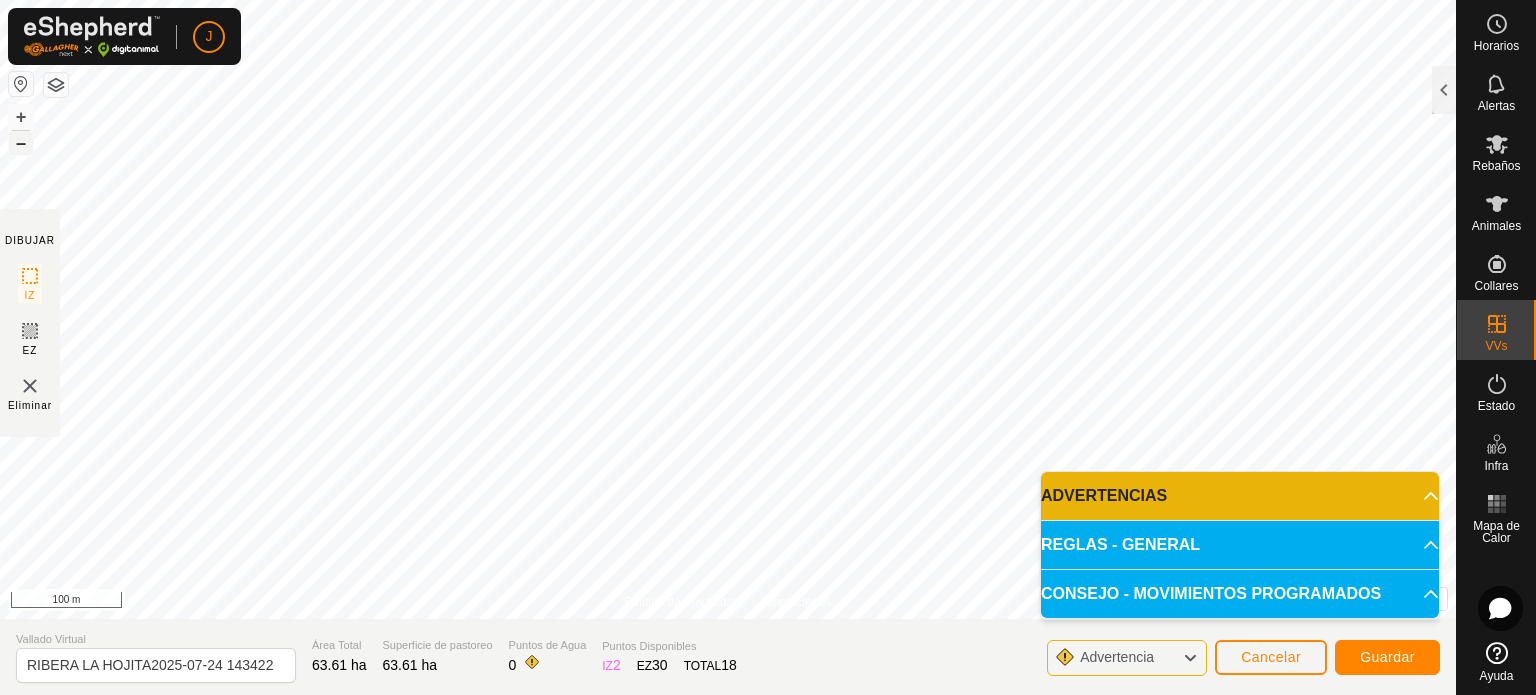 click on "–" at bounding box center [21, 143] 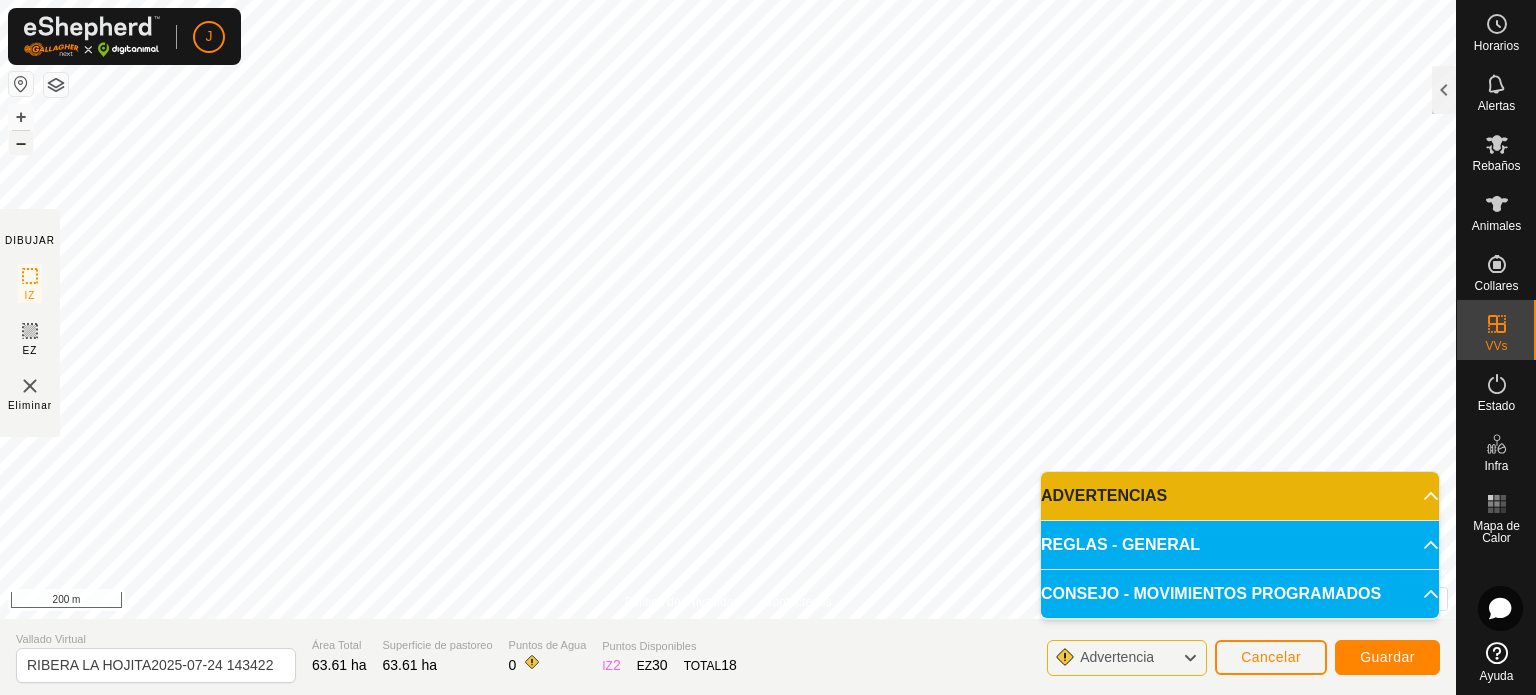 click on "–" at bounding box center (21, 143) 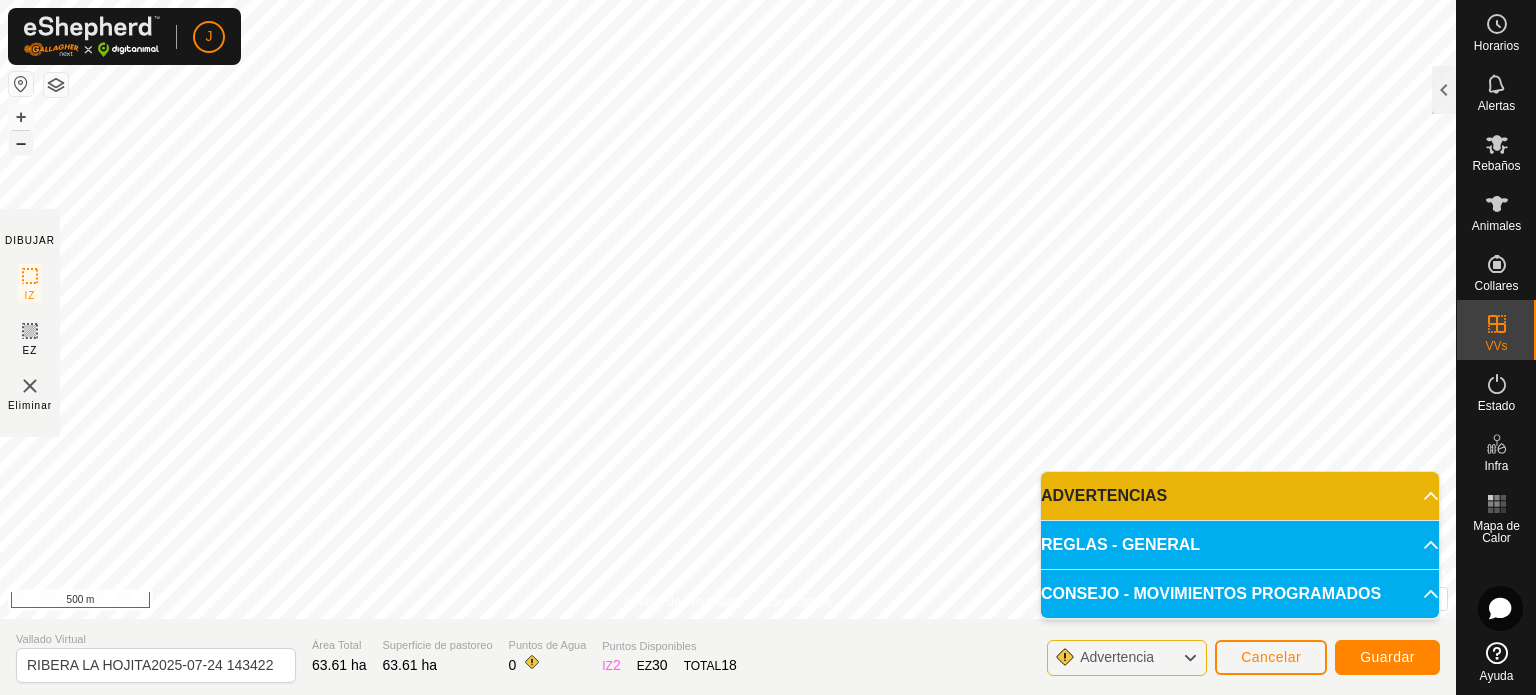 click on "–" at bounding box center [21, 143] 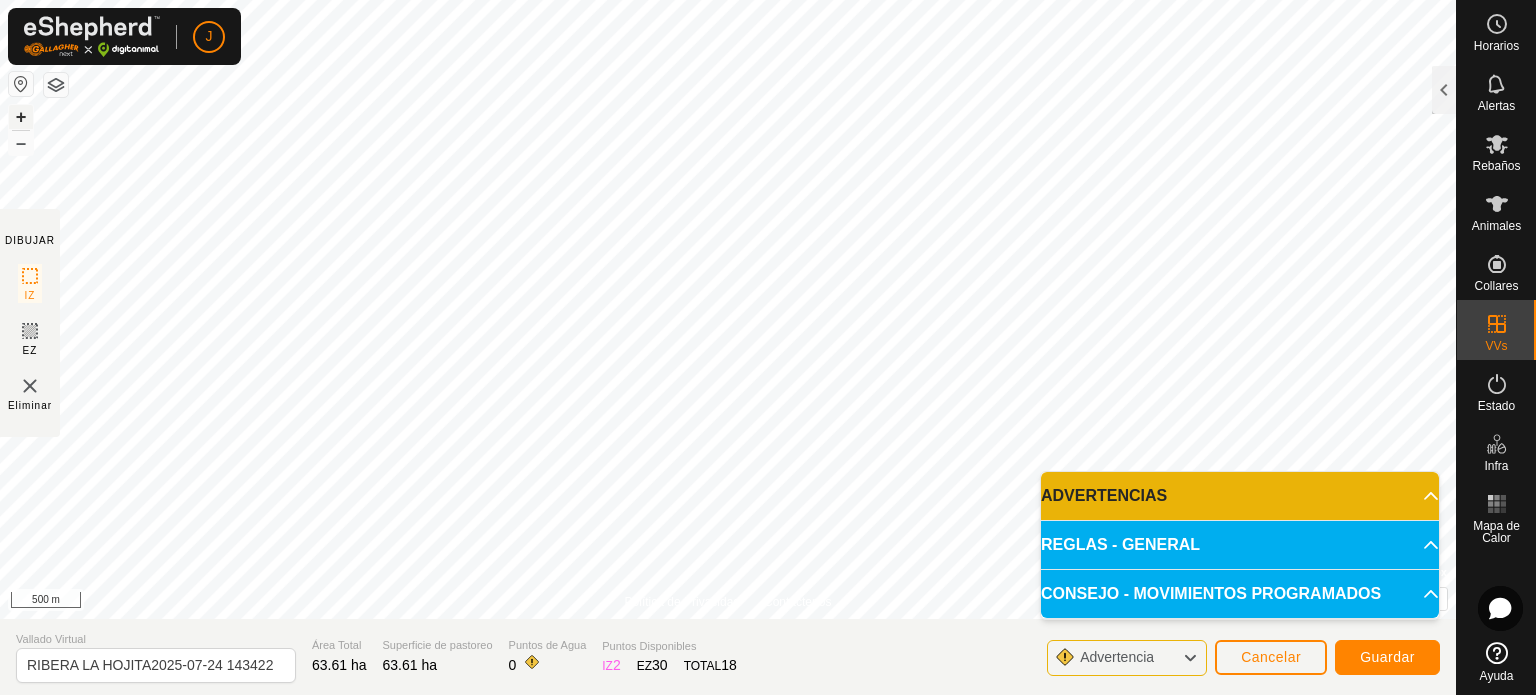 click on "+" at bounding box center (21, 117) 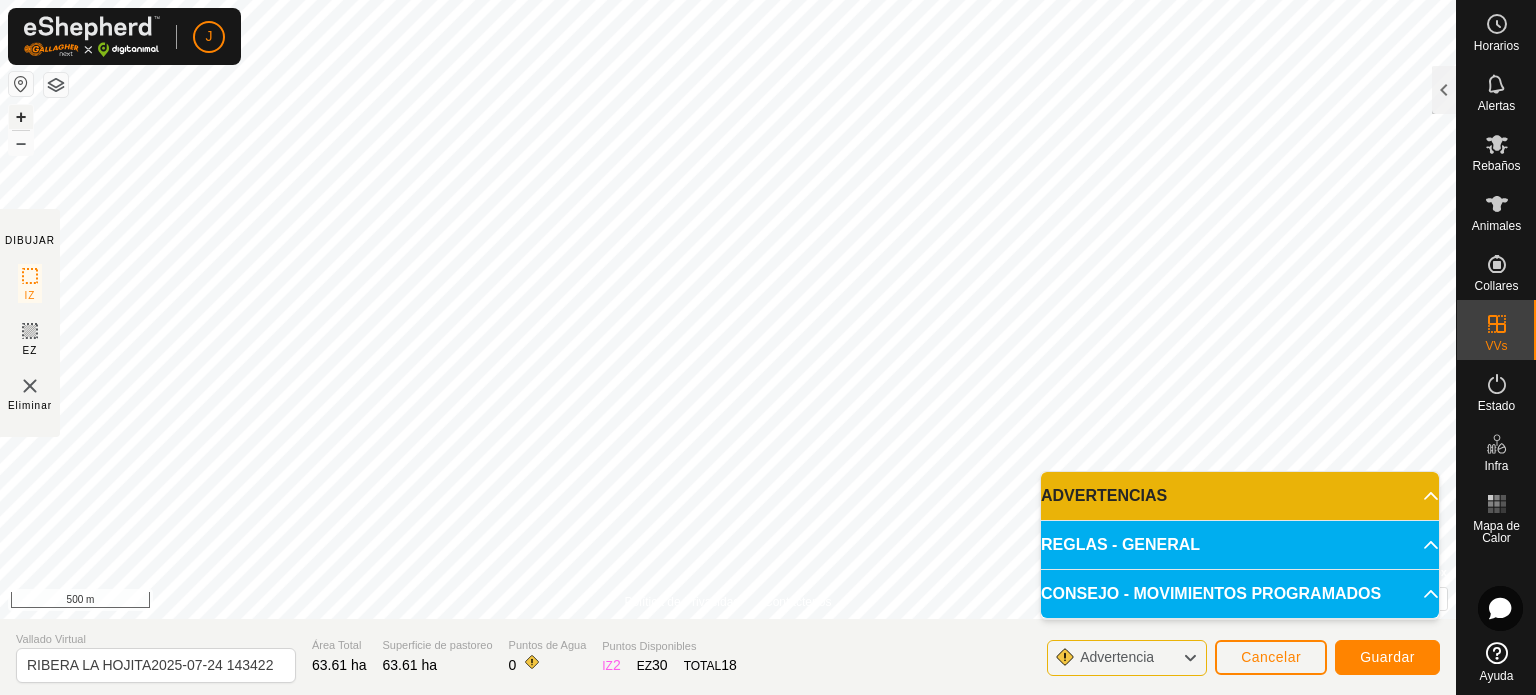 click on "+" at bounding box center (21, 117) 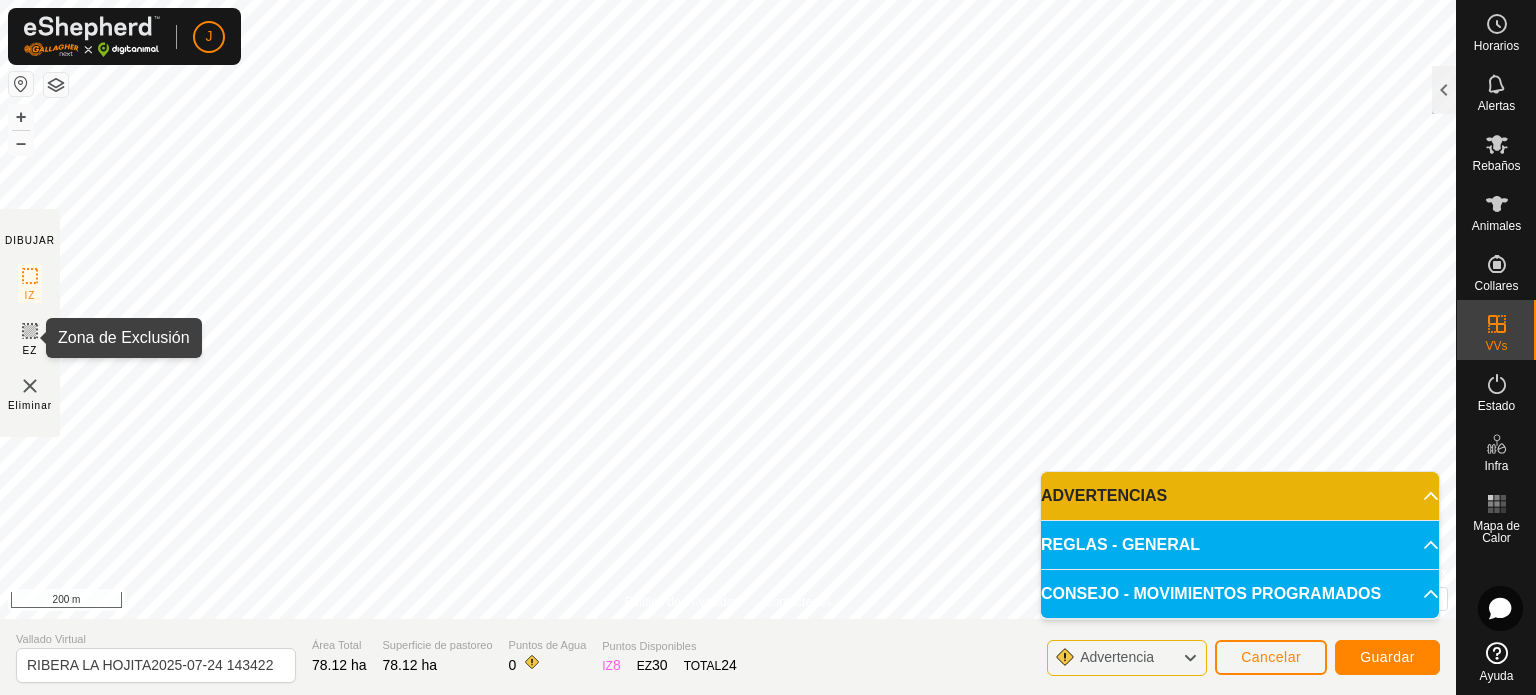 click 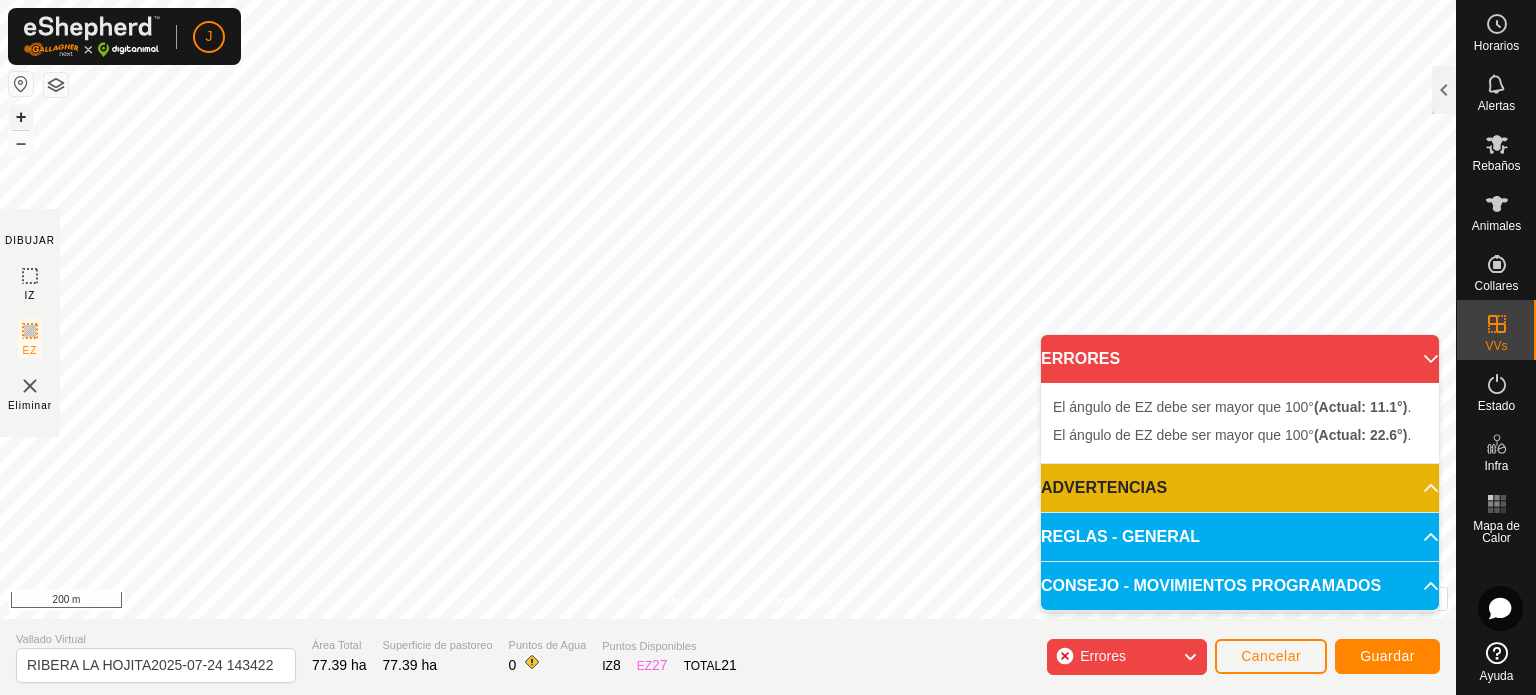 click on "+" at bounding box center [21, 117] 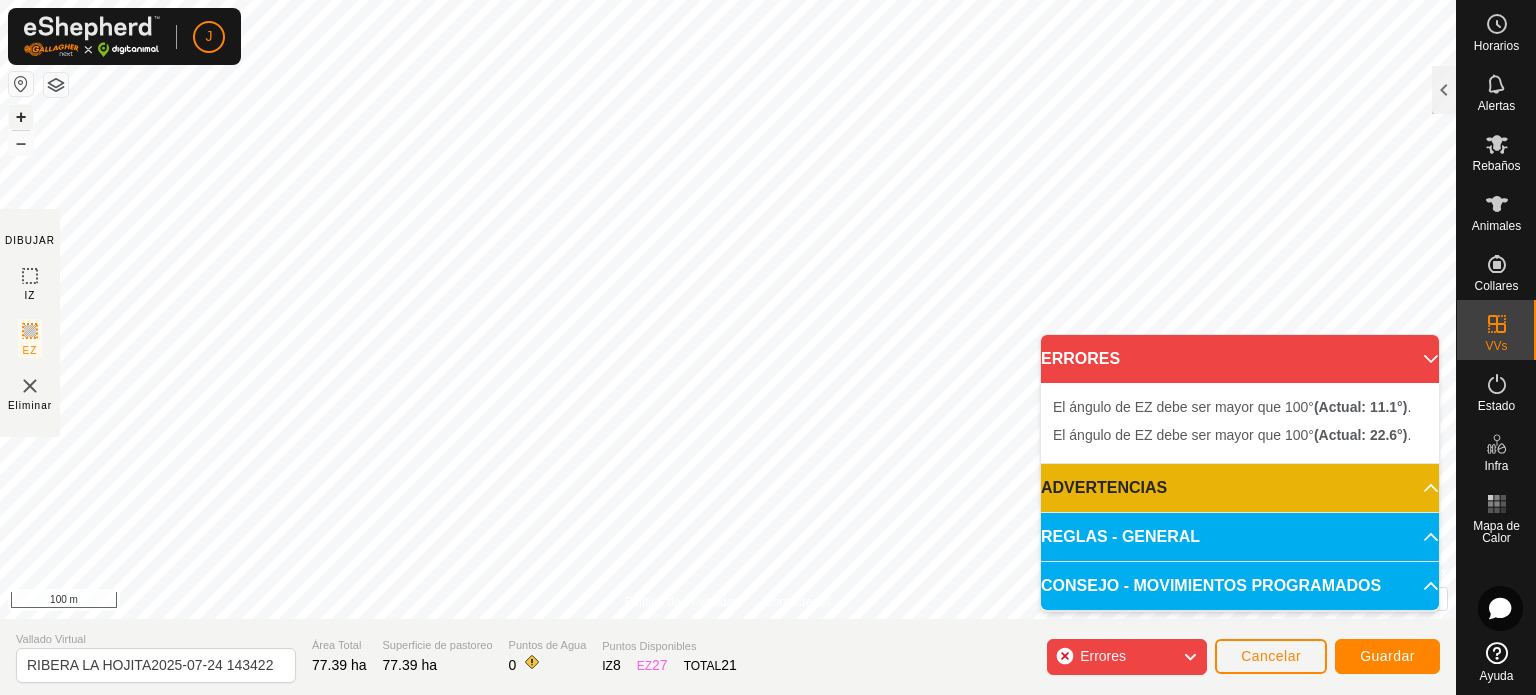 click on "+" at bounding box center [21, 117] 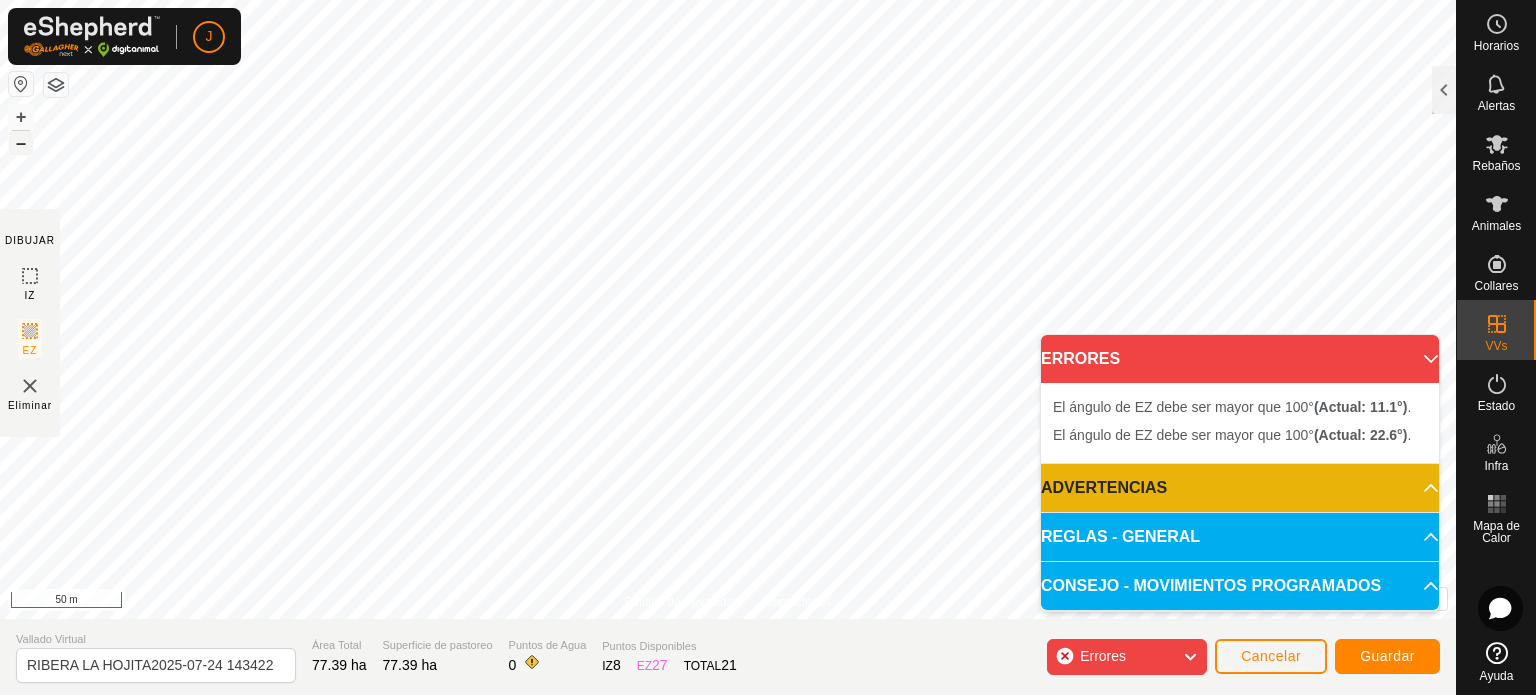 click on "–" at bounding box center (21, 143) 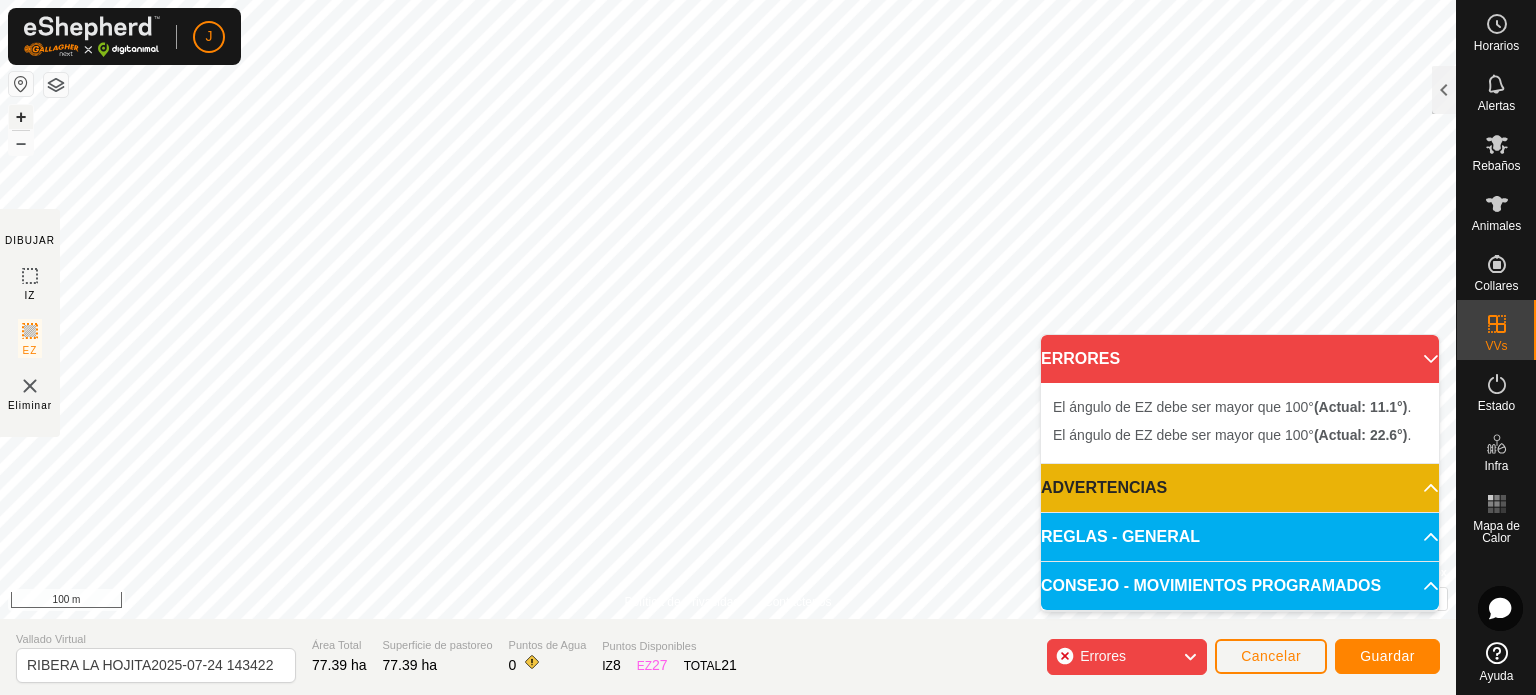 click on "+" at bounding box center (21, 117) 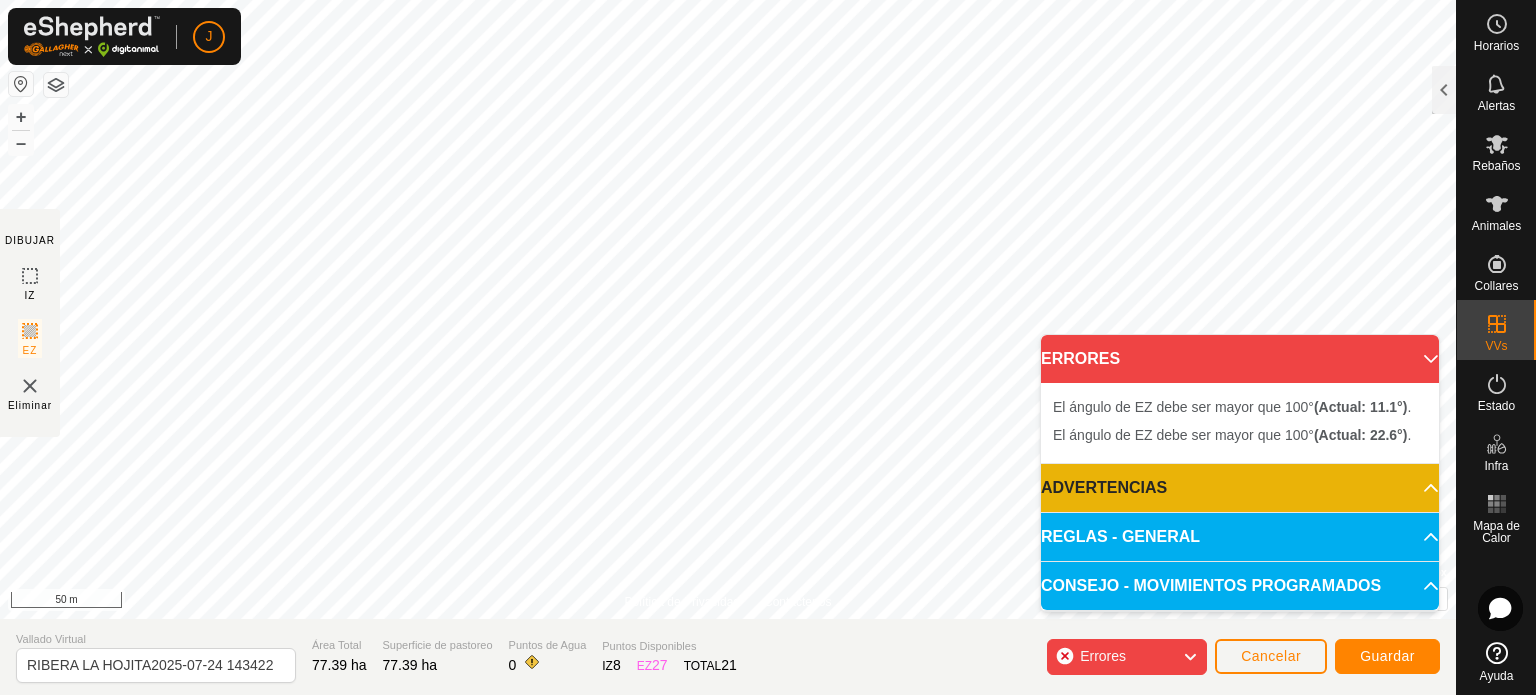 click on "J  Horarios Alertas Rebaños Animales Collares VVs Estado Infra Mapa de Calor Ayuda DIBUJAR IZ EZ Eliminar Política de Privacidad Contáctenos El ángulo de IZ debe ser mayor que 80°  (Actual: 30.2°) . + – ⇧ i ©  Mapbox , ©  OpenStreetMap ,  Improve this map 50 m Comparación de Áreas de VV     VV   Rebaño   Superficie de pastoreo   [GEOGRAPHIC_DATA]  VV sin recinto  navaenjuta,matalapega  -  62.27 ha   -  +15.12 ha  ribera de arriba2025-07-17 171523   Machorras    156.83 ha   -  -79.44 ha  Valdeufrela  -  9.53 ha   -  +67.86 ha Vallado Virtual RIBERA LA HOJITA2025-07-24 143422 Área Total 77.39 ha Superficie de pastoreo 77.39 ha Puntos de Agua 0 Puntos Disponibles  IZ   8  EZ  27  TOTAL   21 Errores Cancelar Guardar
Texto original Valora esta traducción Tu opinión servirá para ayudar a mejorar el Traductor de Google
ERRORES El ángulo de EZ debe ser mayor que 100°  (Actual: 11.1°) . El ángulo de EZ debe ser mayor que 100°  (Actual: 22.6°) . ADVERTENCIAS No hay  IZ . EZ ." at bounding box center (768, 347) 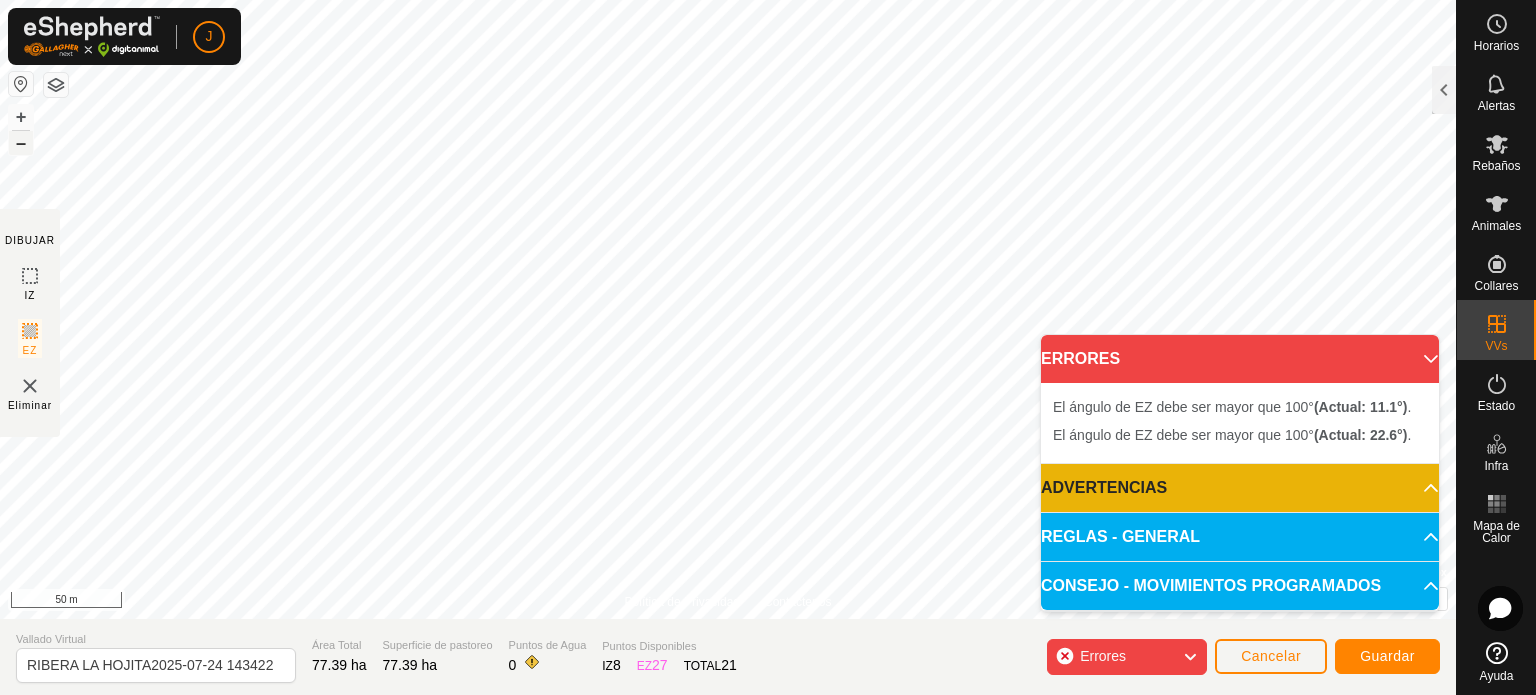 click on "–" at bounding box center [21, 143] 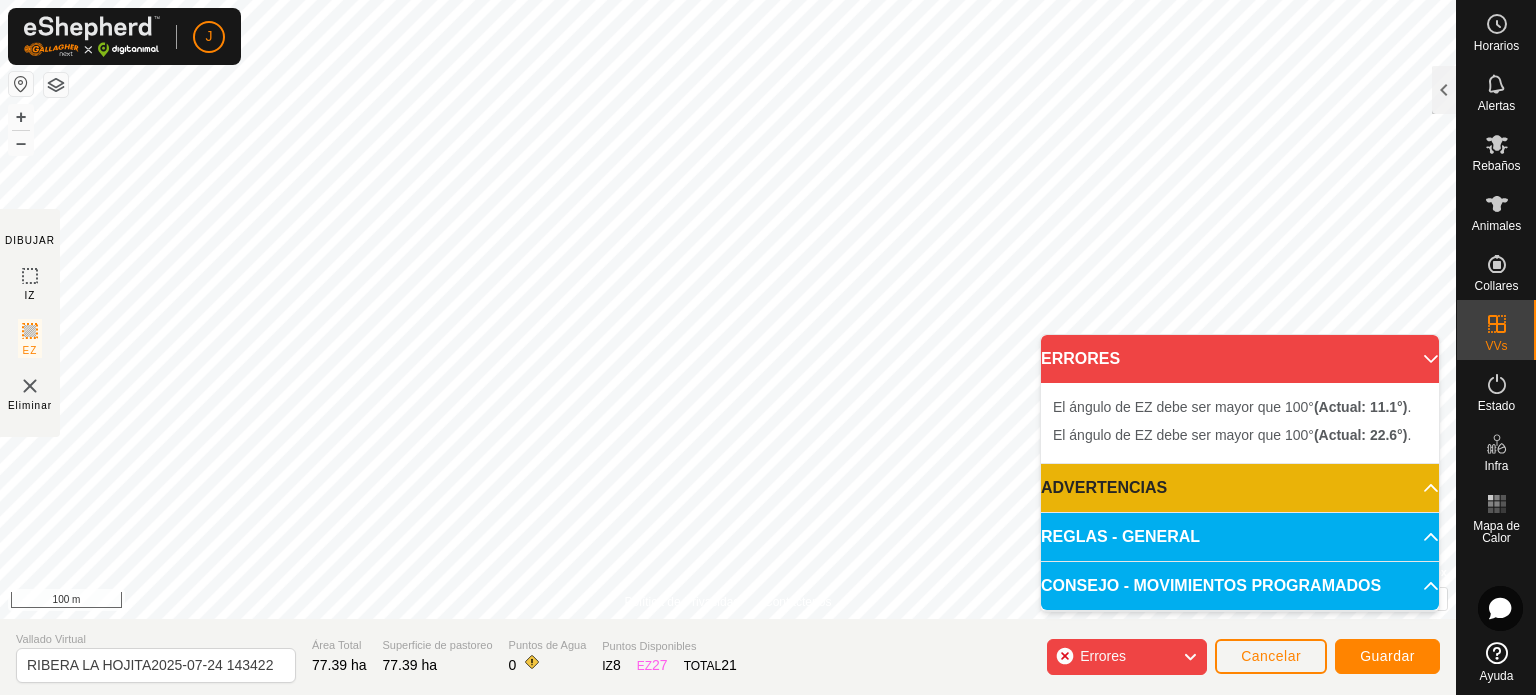 drag, startPoint x: 542, startPoint y: 223, endPoint x: 1424, endPoint y: 356, distance: 891.97144 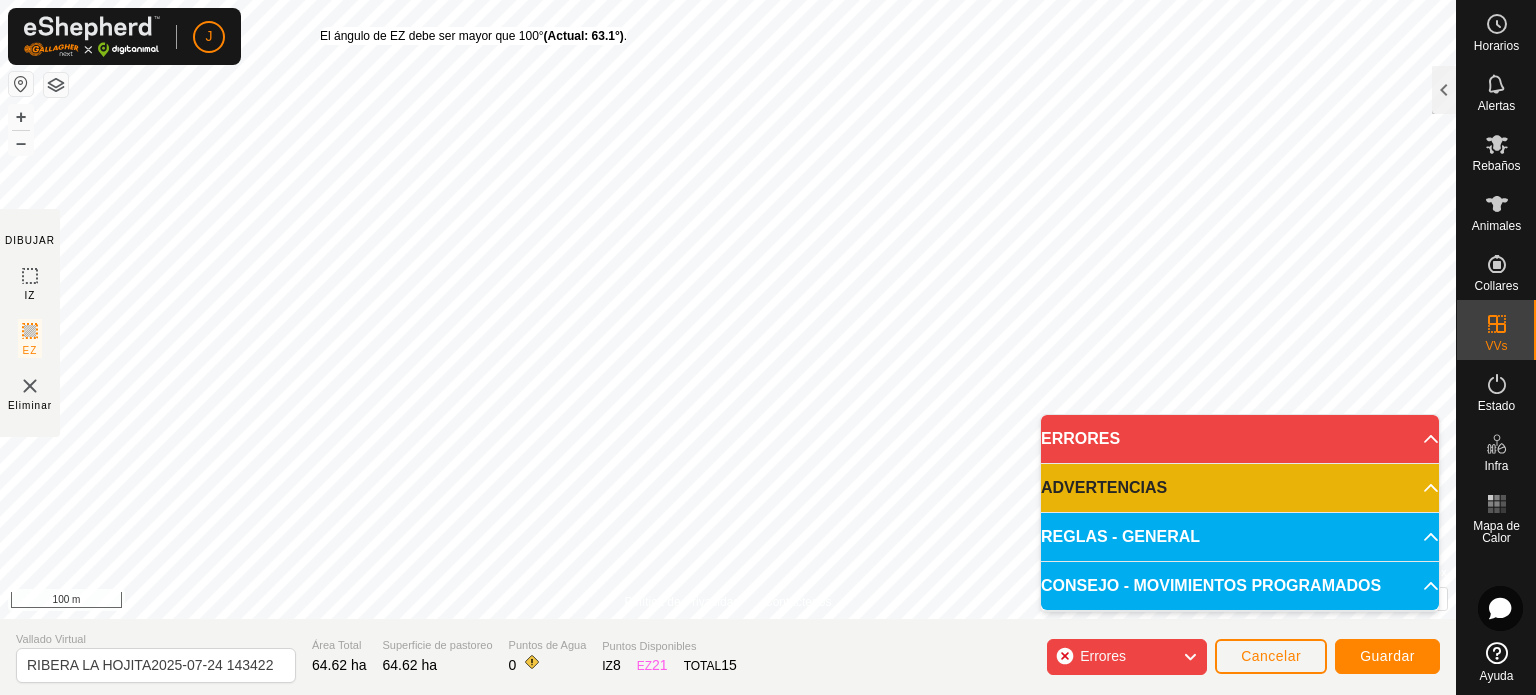 drag, startPoint x: 316, startPoint y: 43, endPoint x: 320, endPoint y: 27, distance: 16.492422 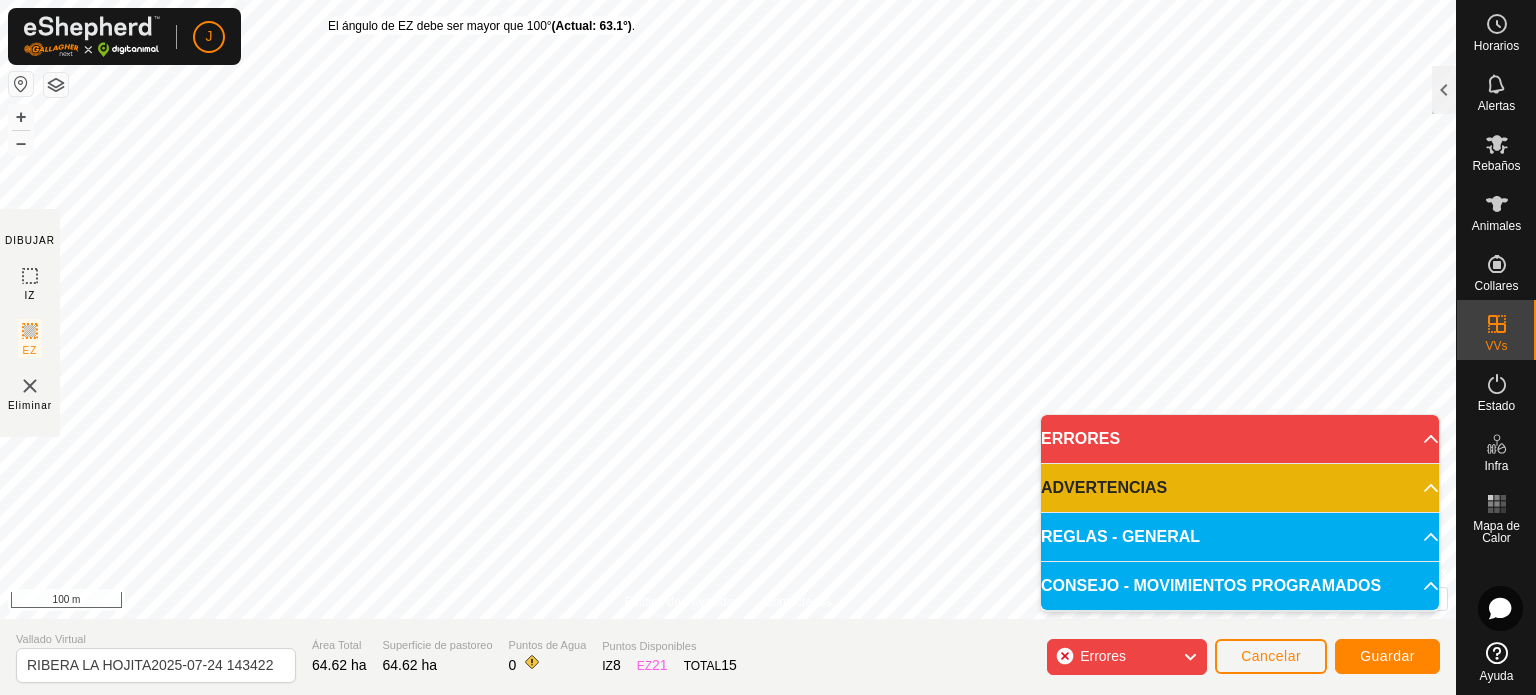 click on "El ángulo de EZ debe ser mayor que 100°  (Actual: 63.1°) . + – ⇧ i ©  Mapbox , ©  OpenStreetMap ,  Improve this map 100 m" at bounding box center [728, 309] 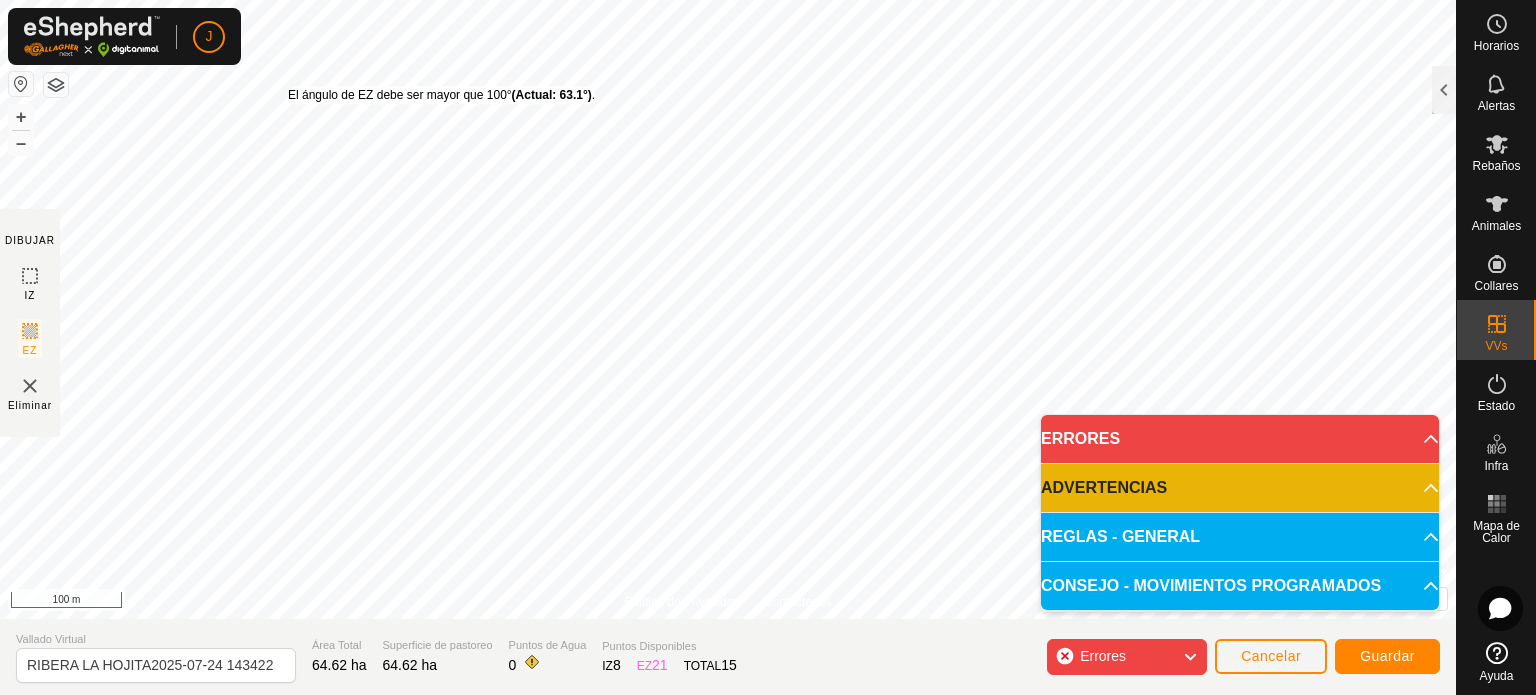 drag, startPoint x: 320, startPoint y: 27, endPoint x: 289, endPoint y: 84, distance: 64.884514 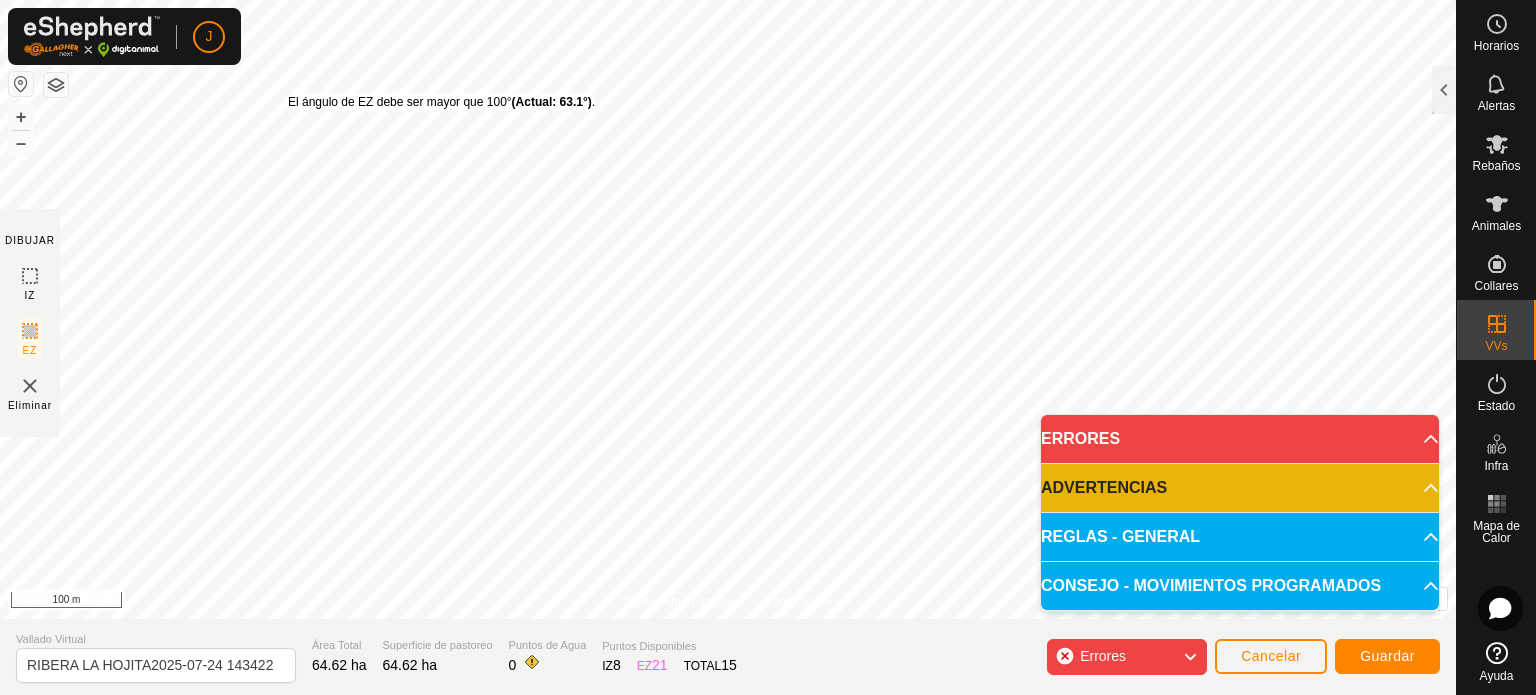 click on "El ángulo de EZ debe ser mayor que 100°  (Actual: 63.1°) ." at bounding box center (441, 102) 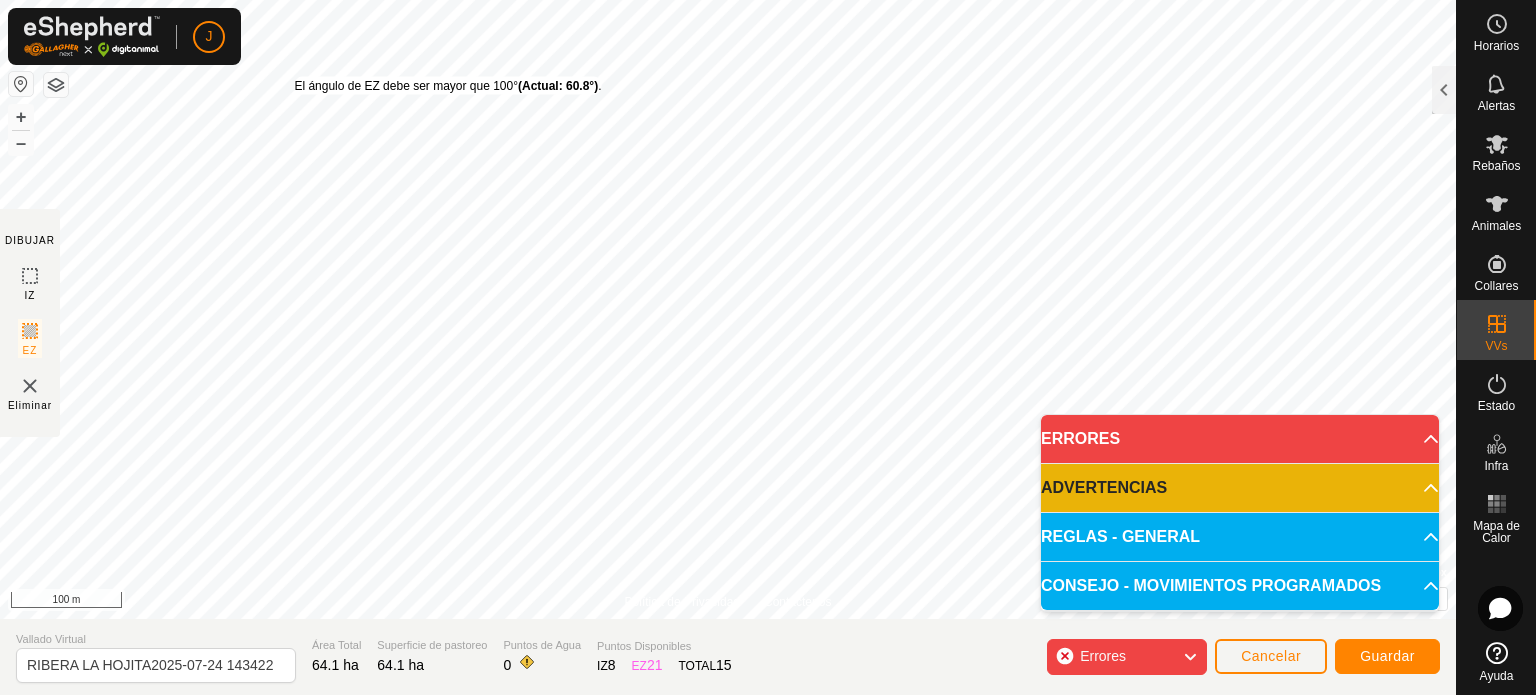 click on "El ángulo de EZ debe ser mayor que 100°  (Actual: 60.8°) . + – ⇧ i ©  Mapbox , ©  OpenStreetMap ,  Improve this map 100 m" at bounding box center (728, 309) 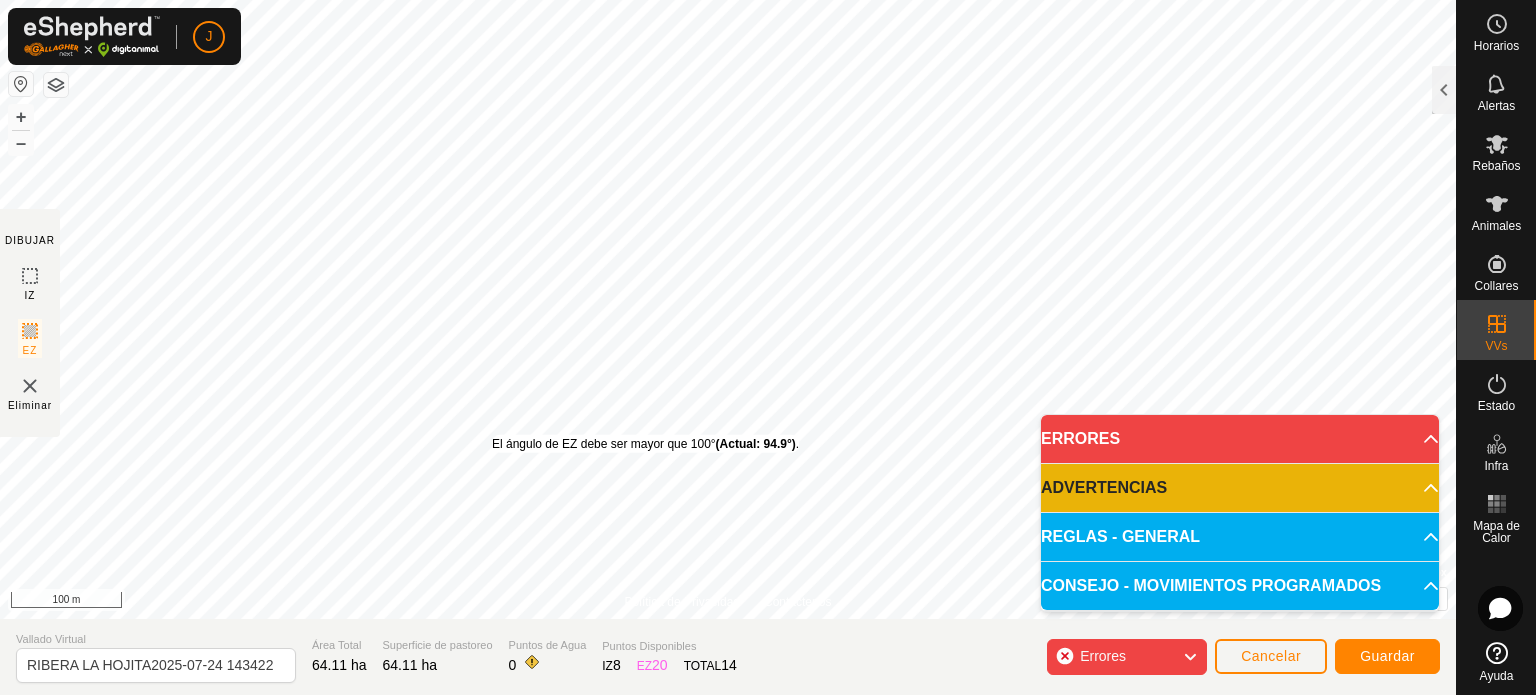 click on "El ángulo de EZ debe ser mayor que 100°  (Actual: 94.9°) ." at bounding box center (645, 444) 